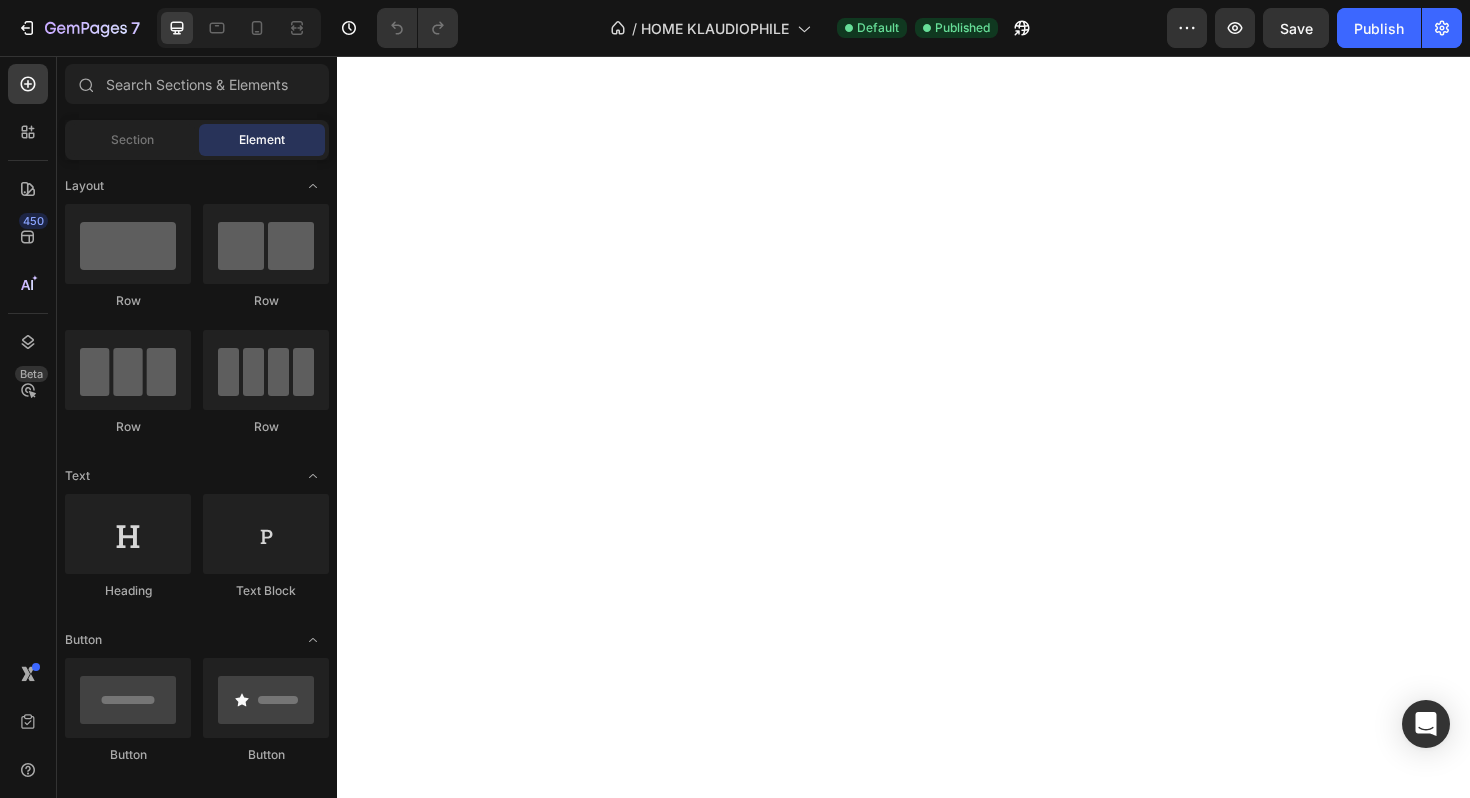 scroll, scrollTop: 0, scrollLeft: 0, axis: both 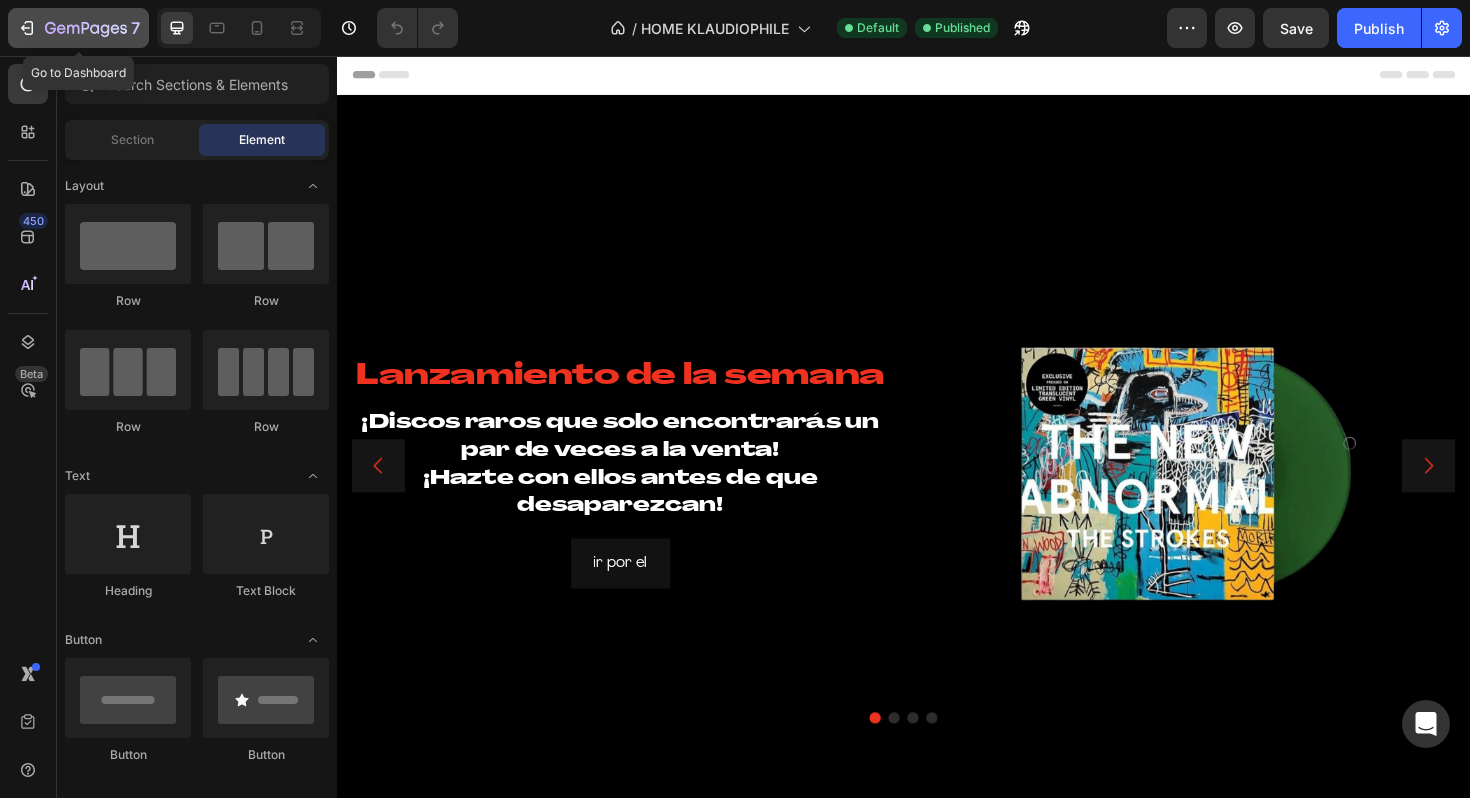 click 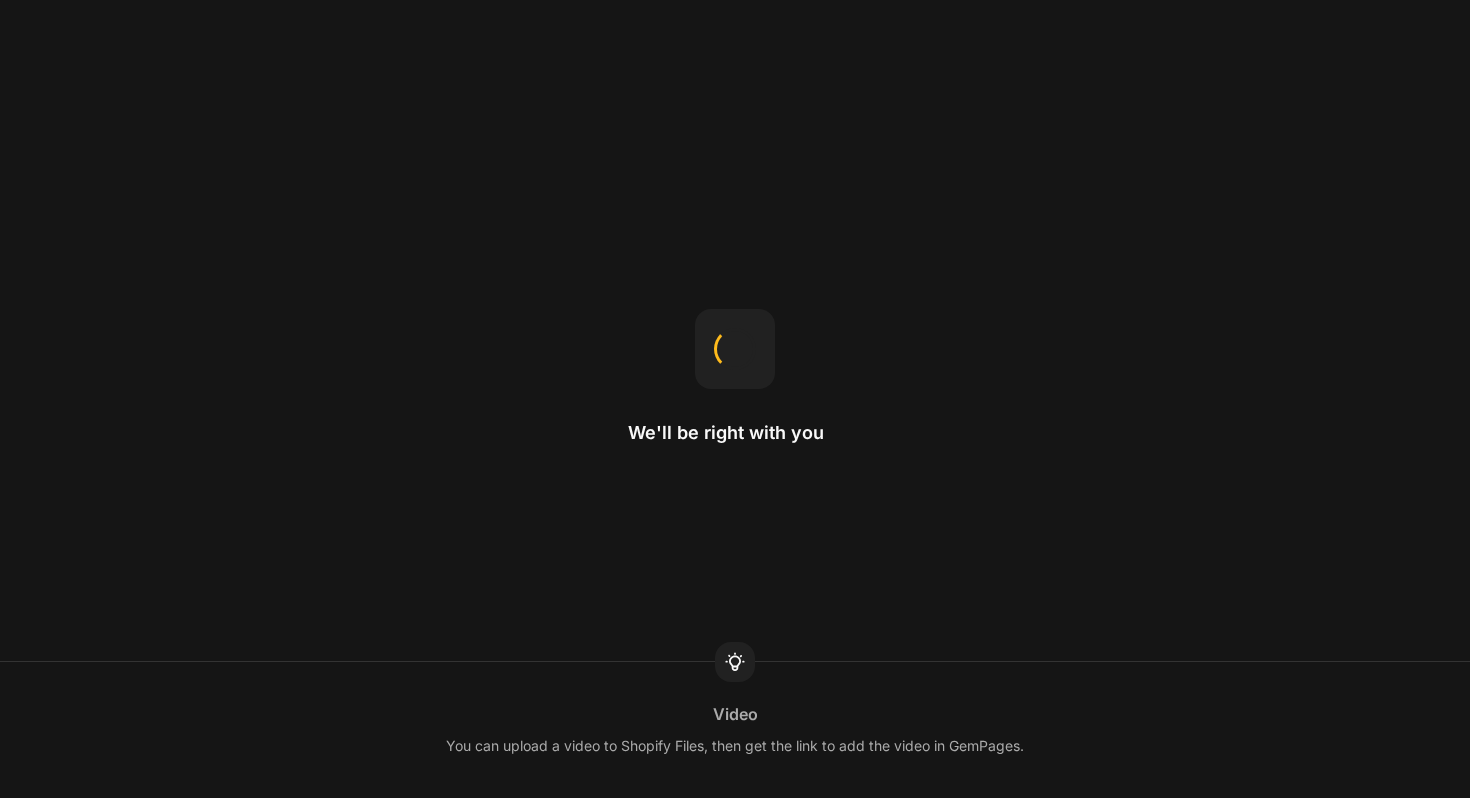scroll, scrollTop: 0, scrollLeft: 0, axis: both 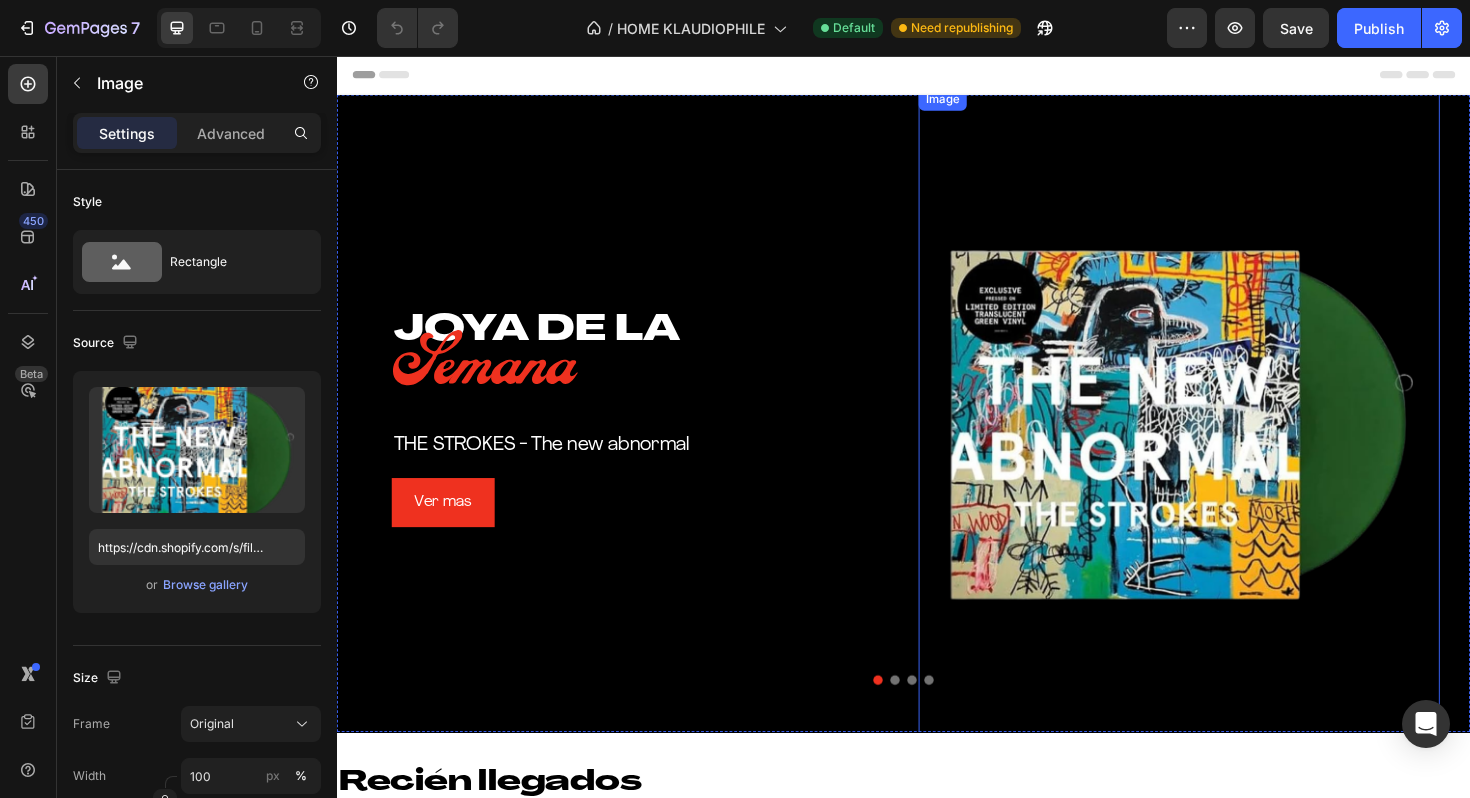 click at bounding box center [1229, 435] 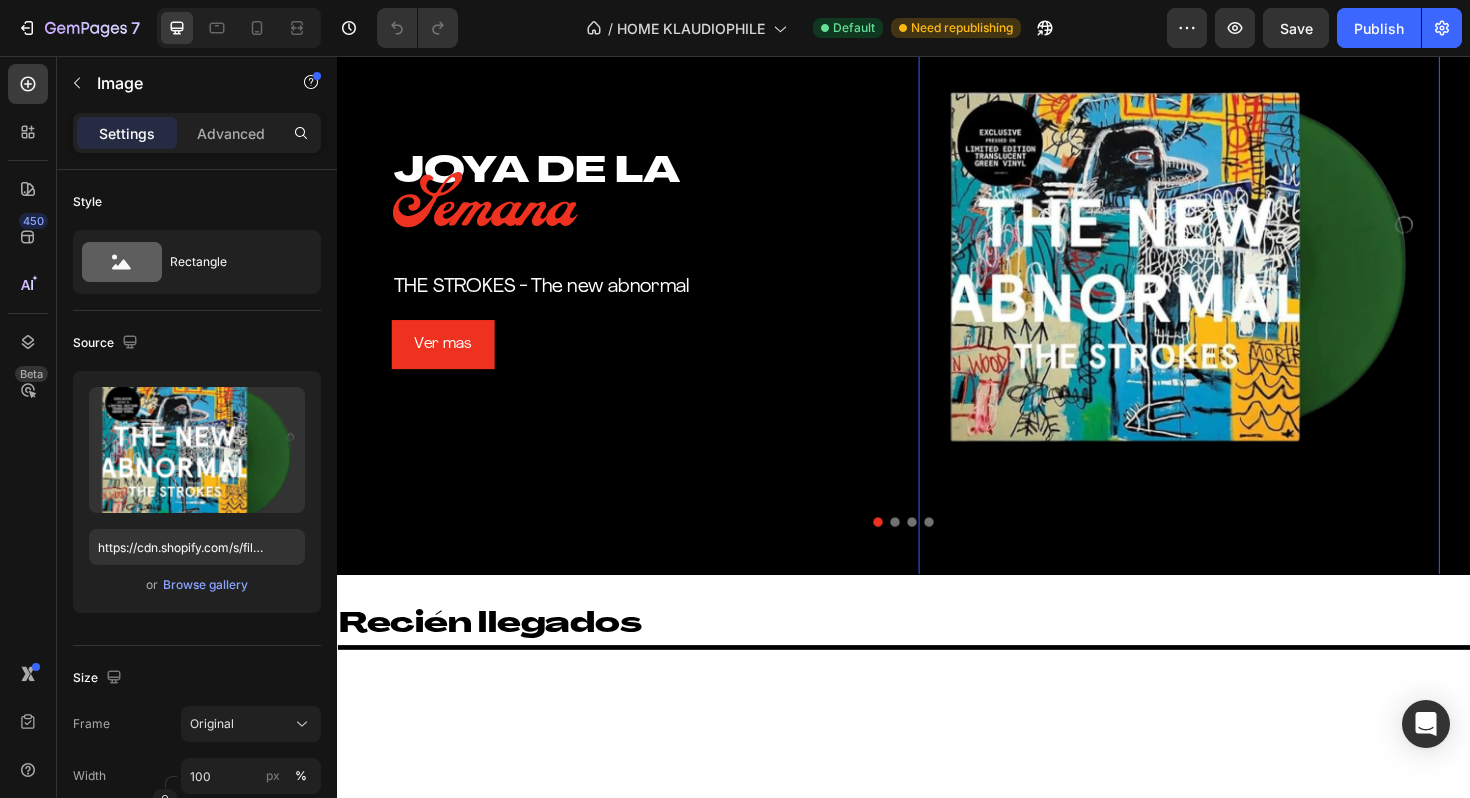 scroll, scrollTop: 0, scrollLeft: 0, axis: both 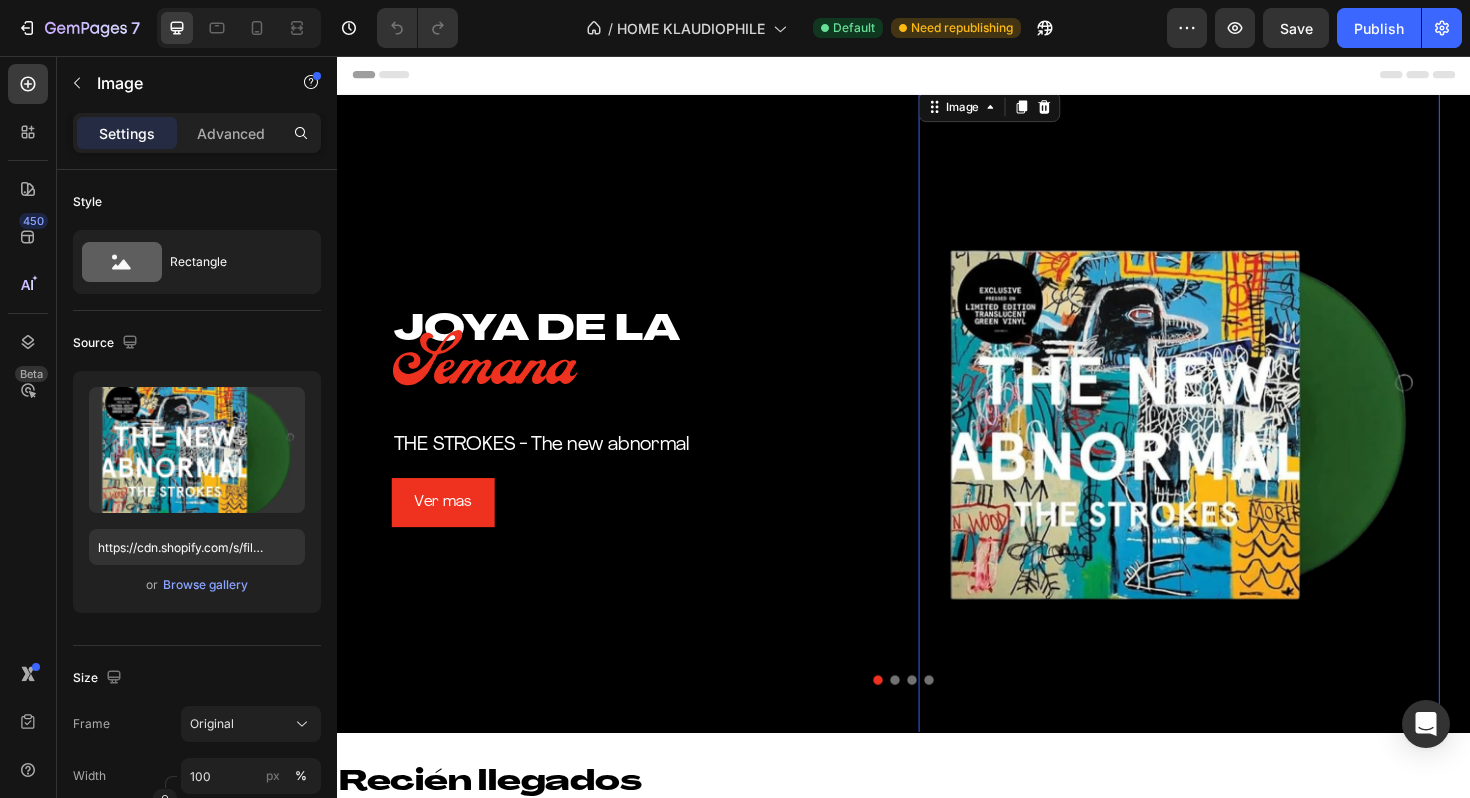 click at bounding box center (1229, 435) 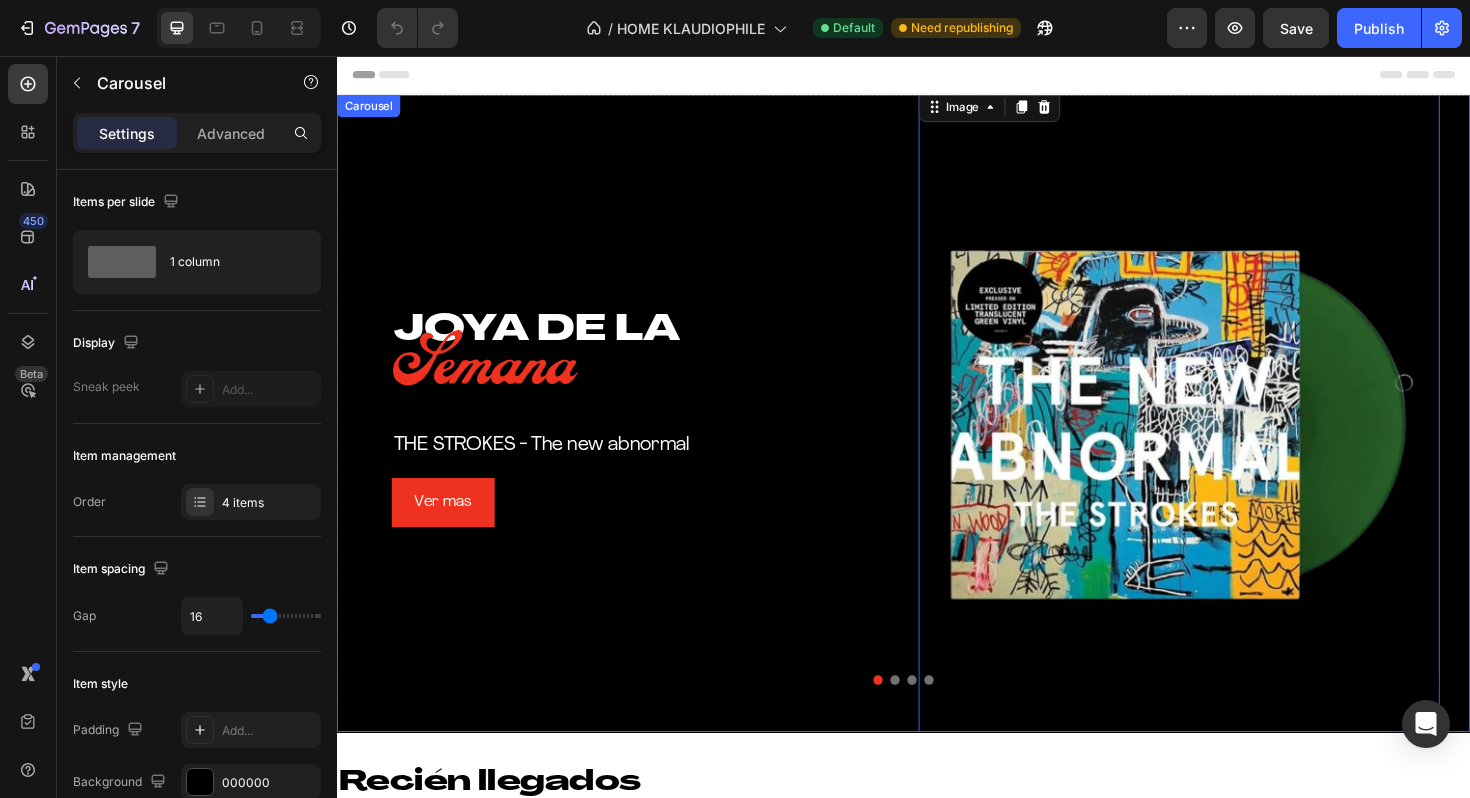click at bounding box center (928, 717) 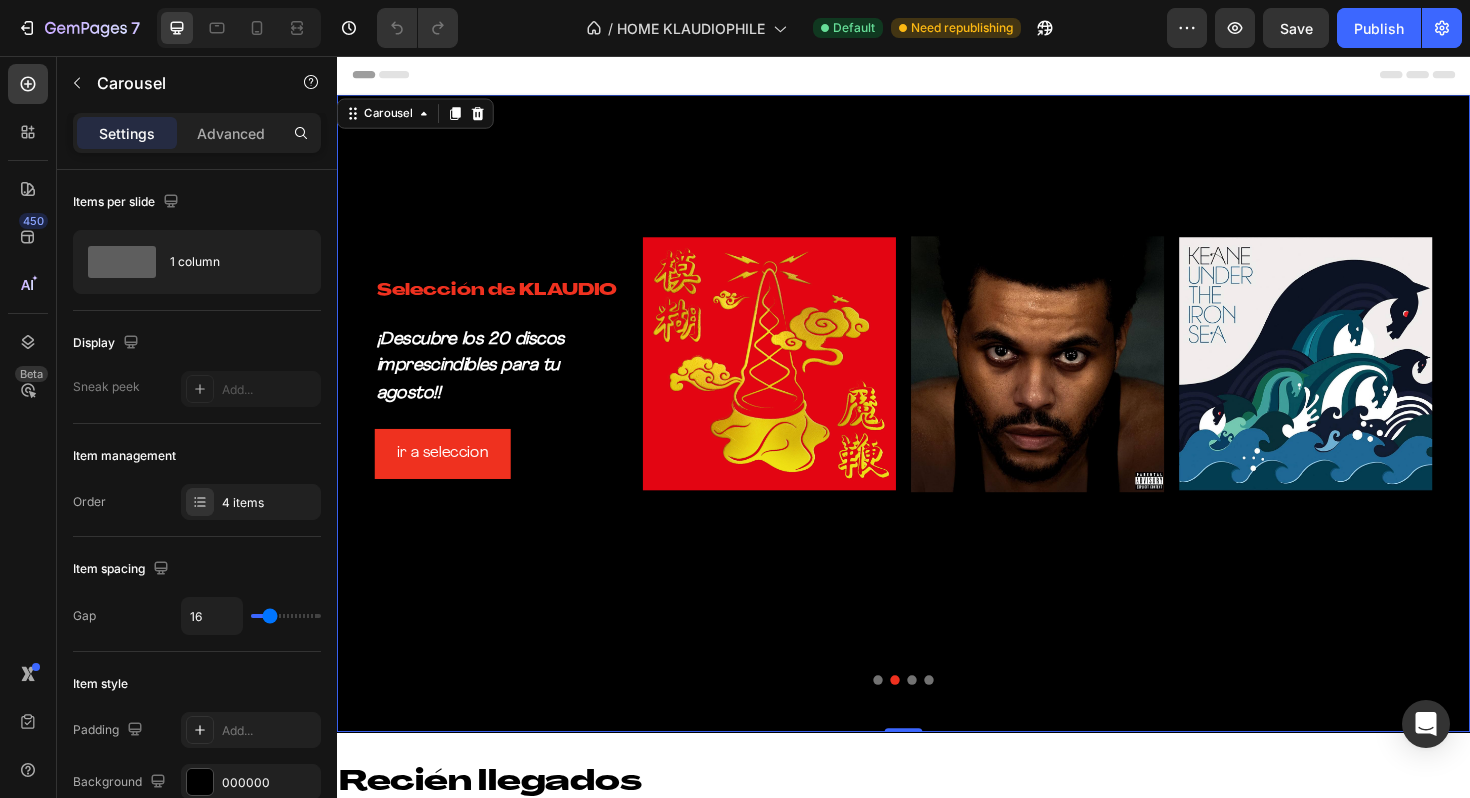 click at bounding box center [946, 717] 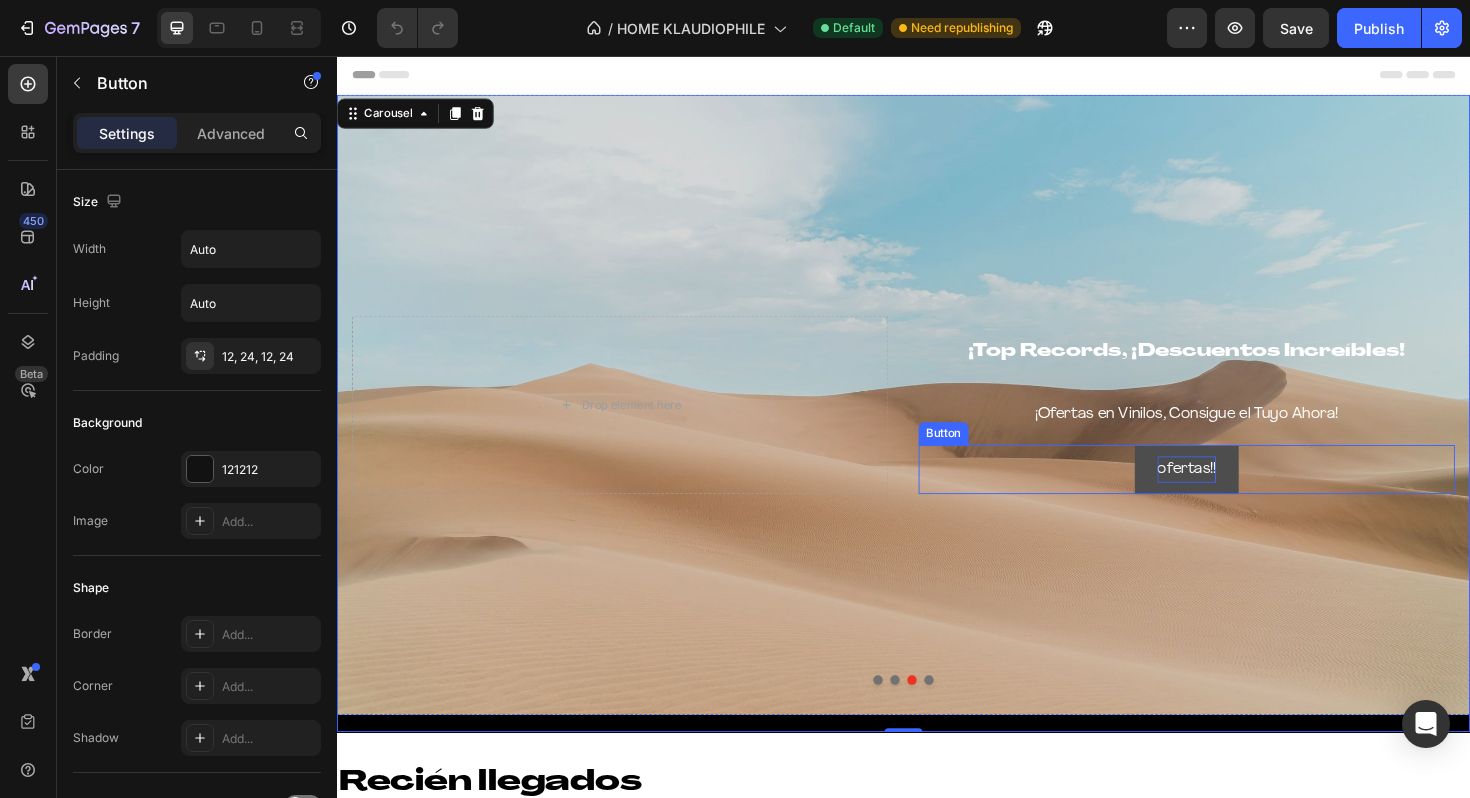 click on "ofertas!!" at bounding box center [1237, 494] 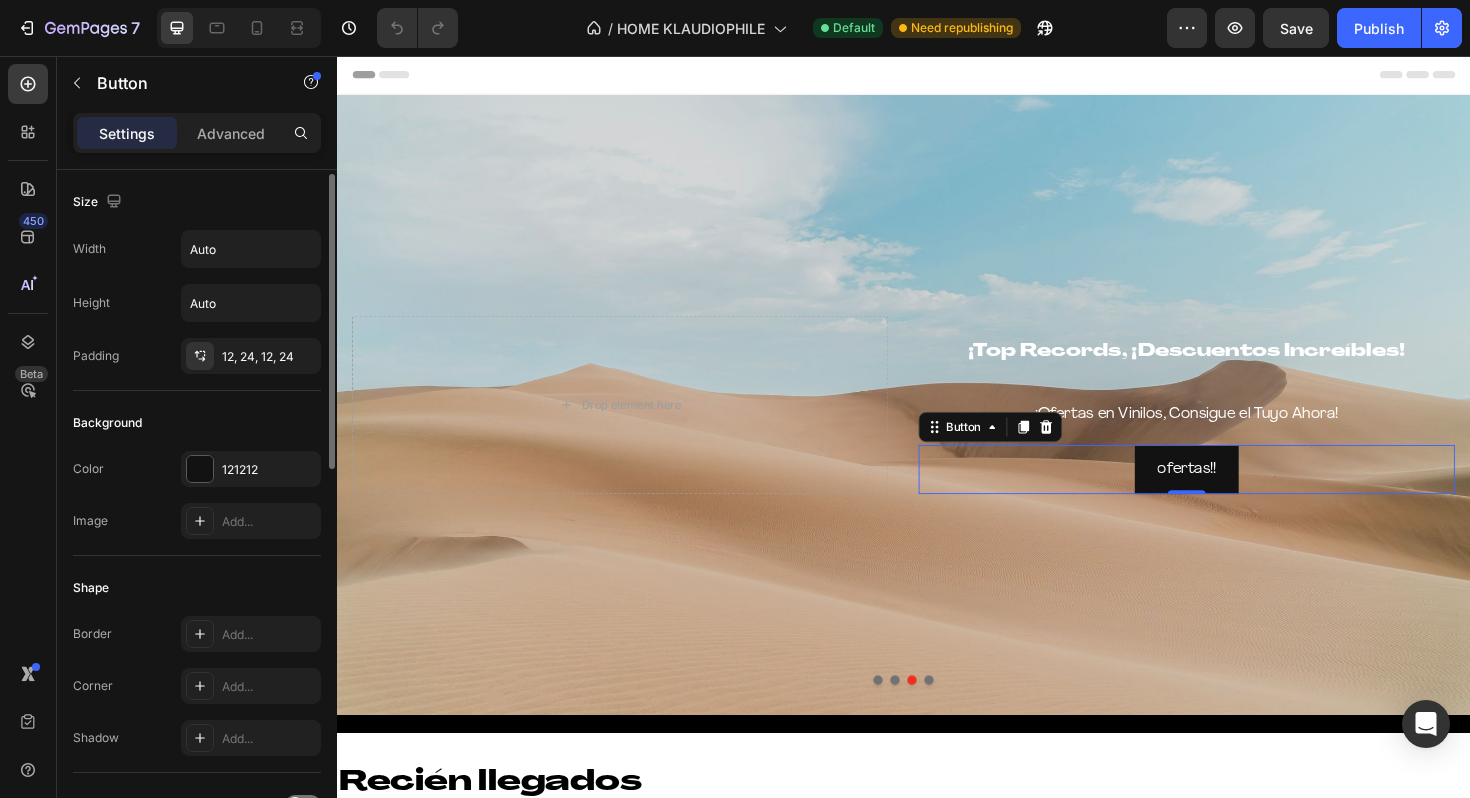 scroll, scrollTop: 905, scrollLeft: 0, axis: vertical 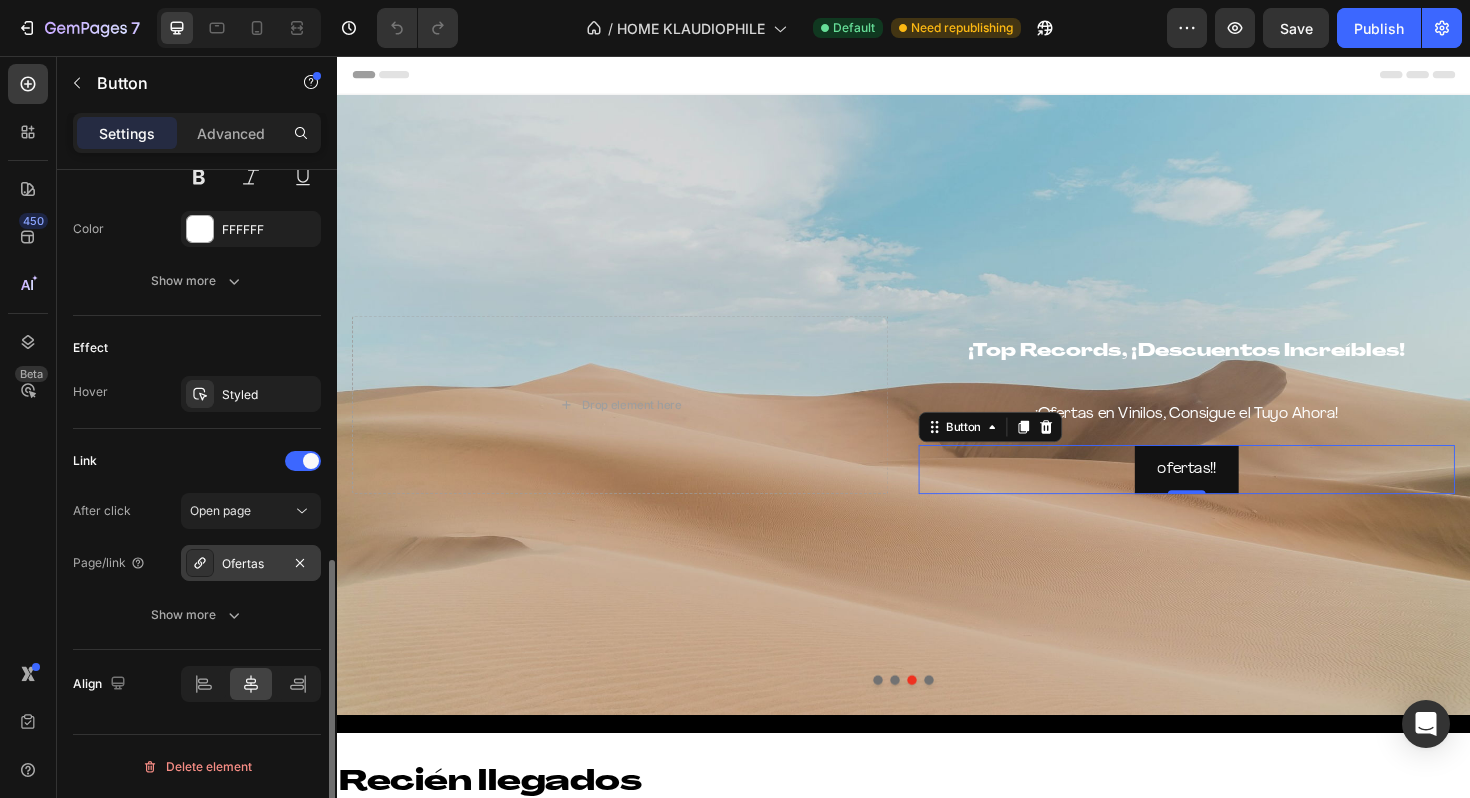 click on "Ofertas" at bounding box center (251, 563) 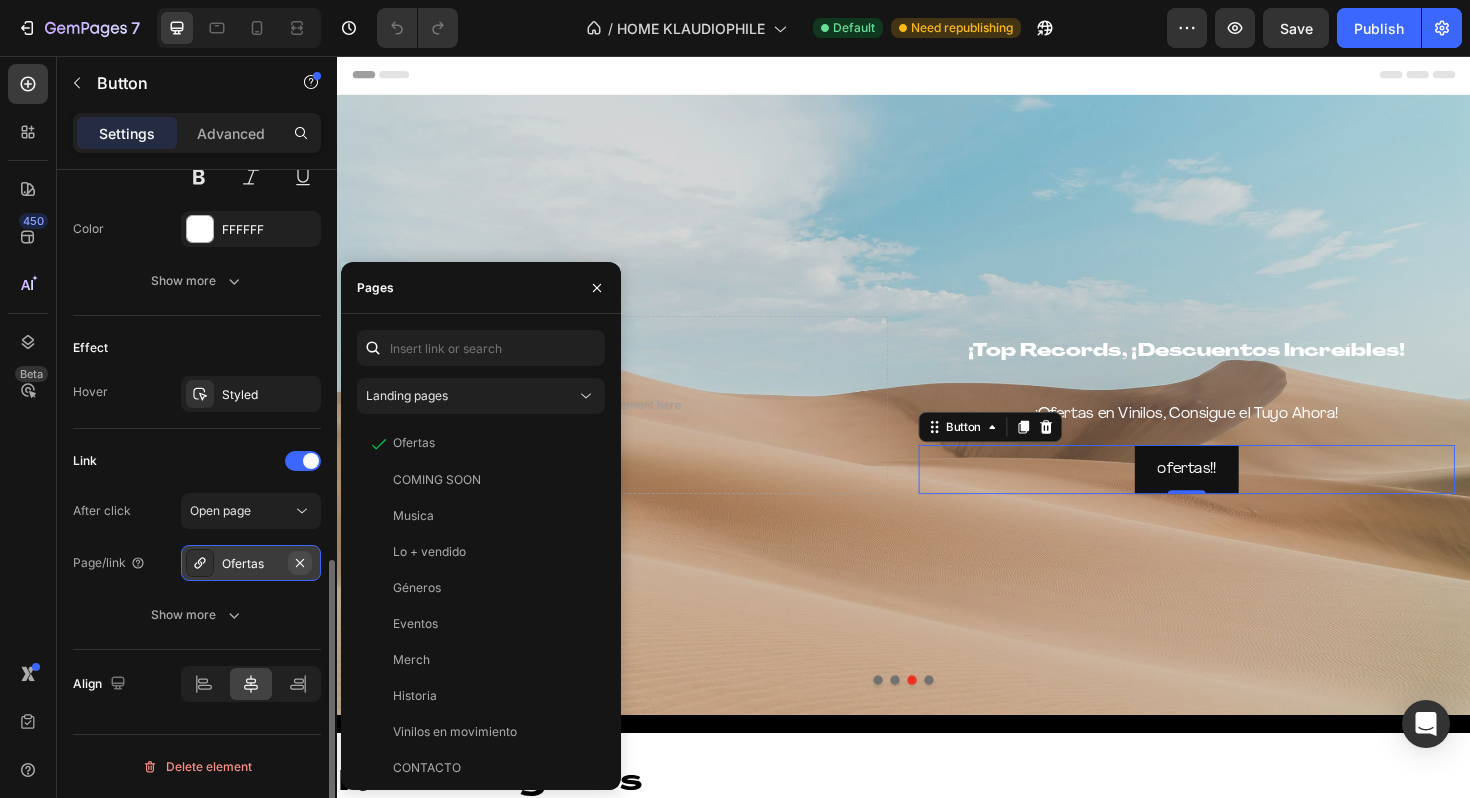 click 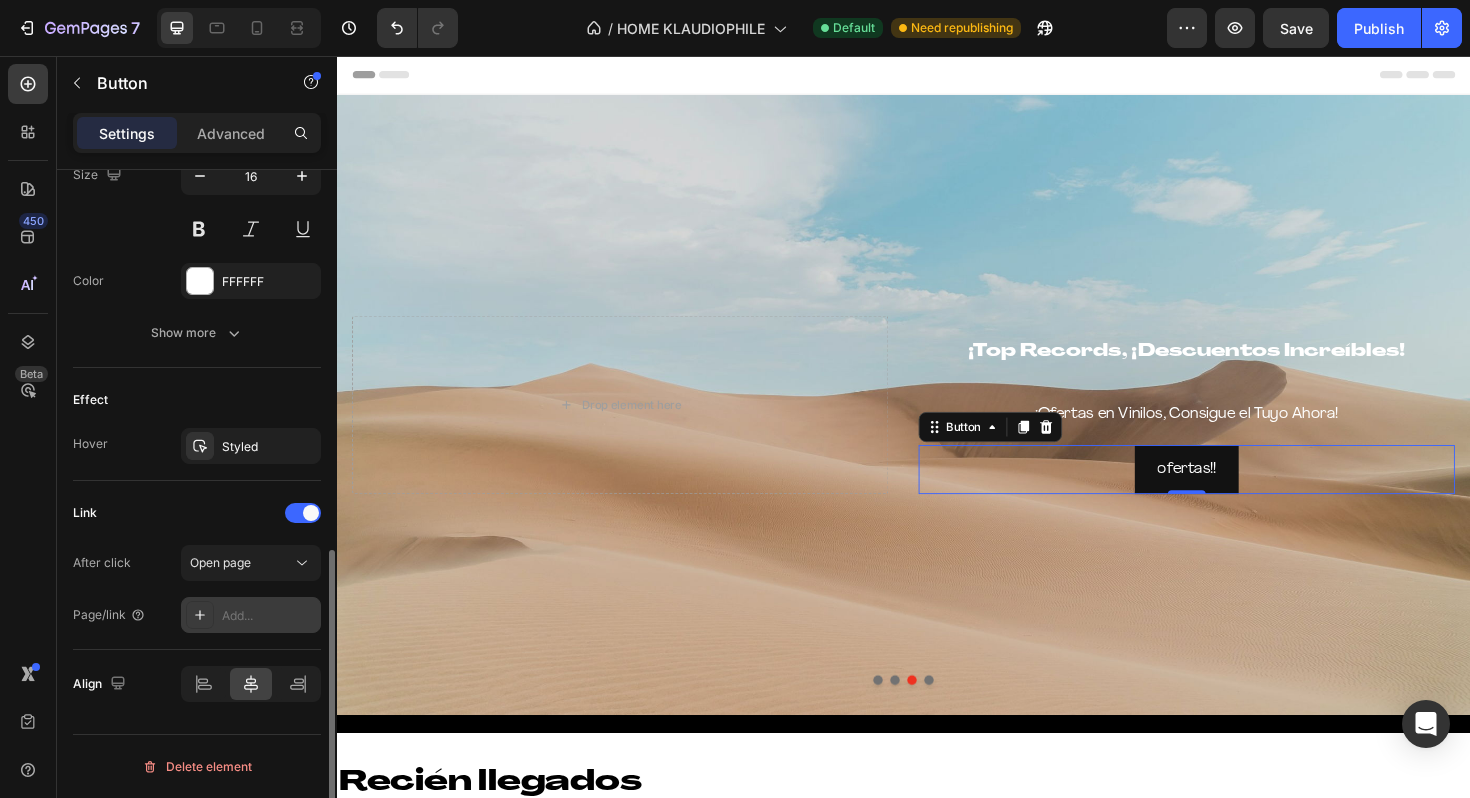 click 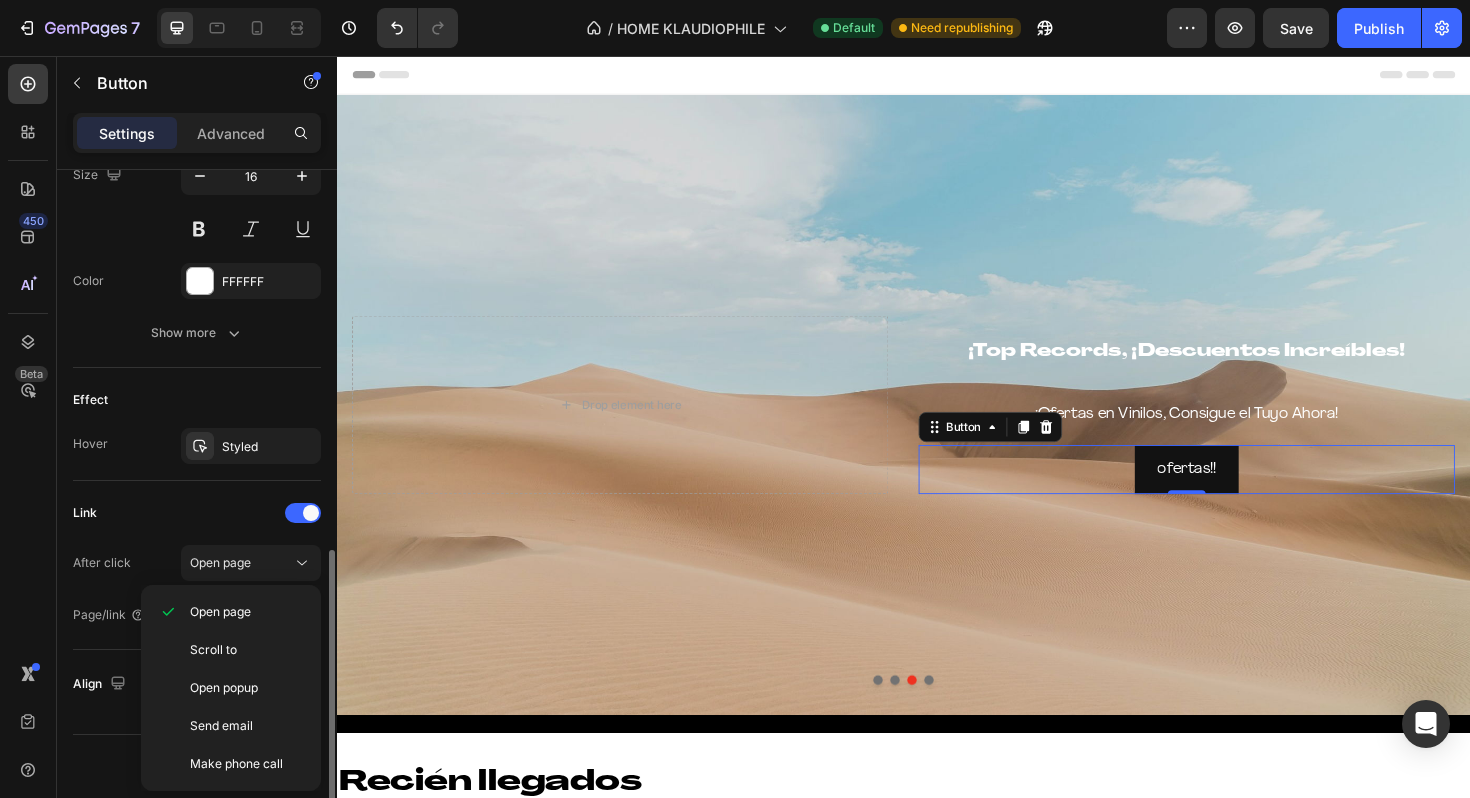 click on "Link" at bounding box center [197, 513] 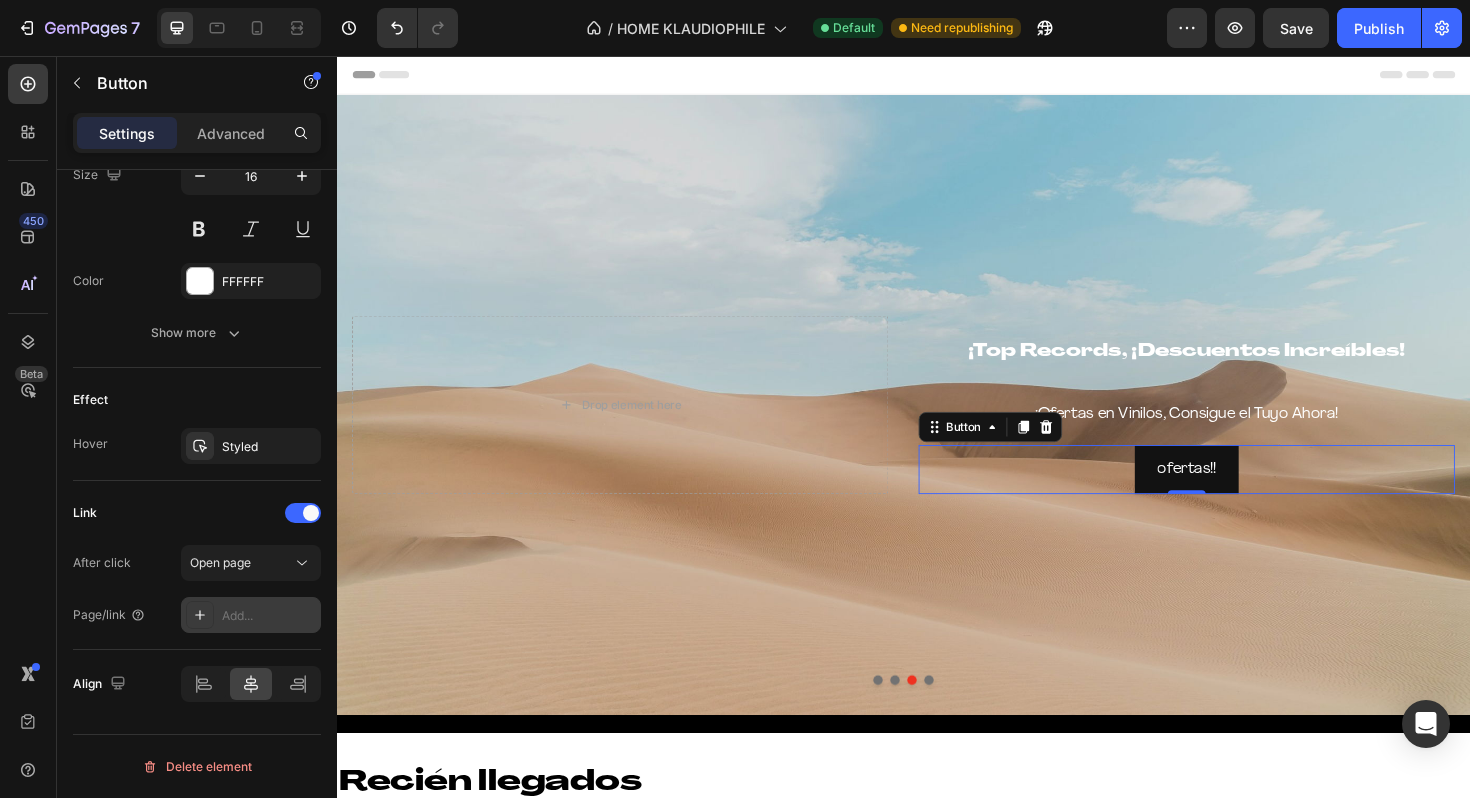 click on "Add..." at bounding box center (269, 616) 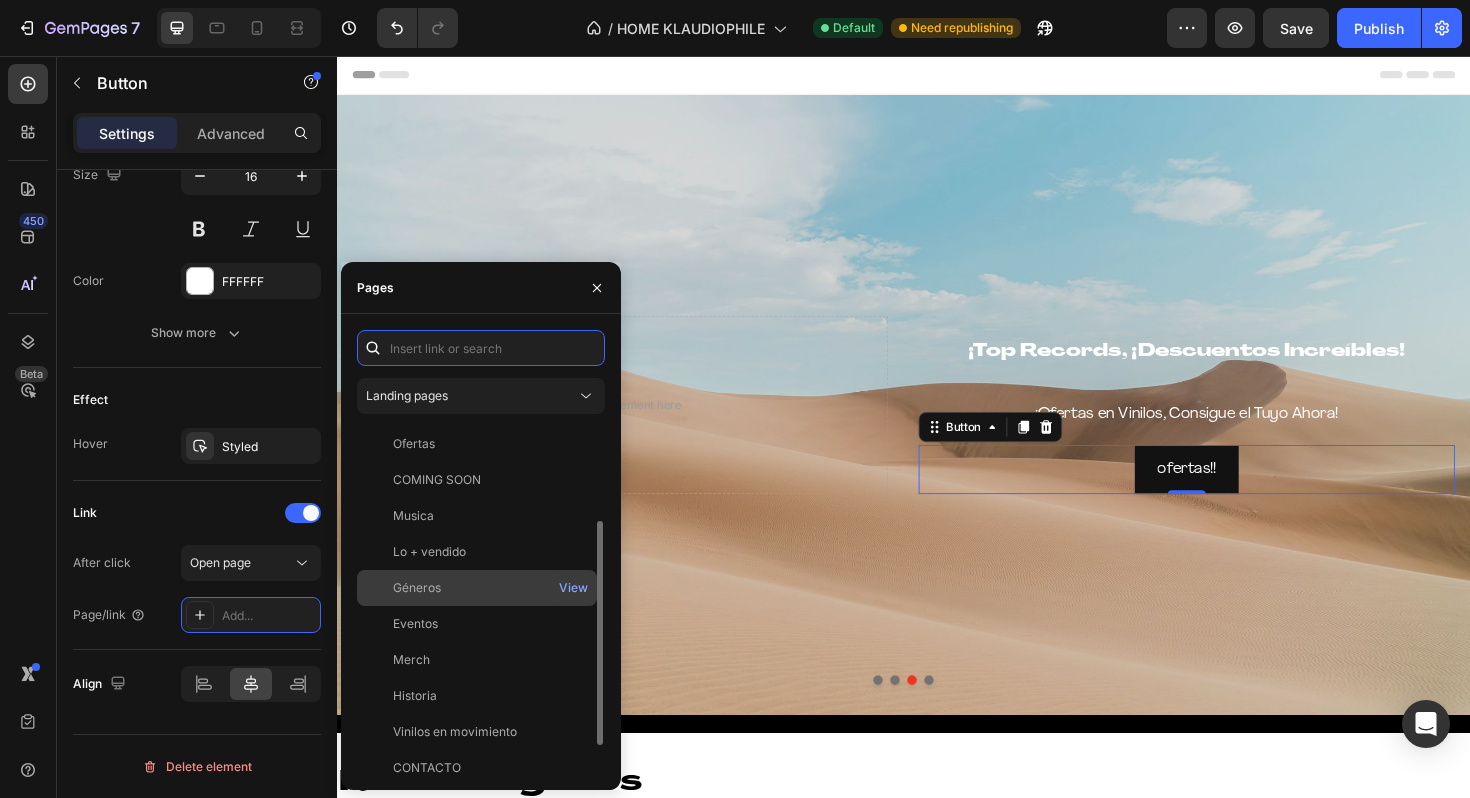 scroll, scrollTop: 192, scrollLeft: 0, axis: vertical 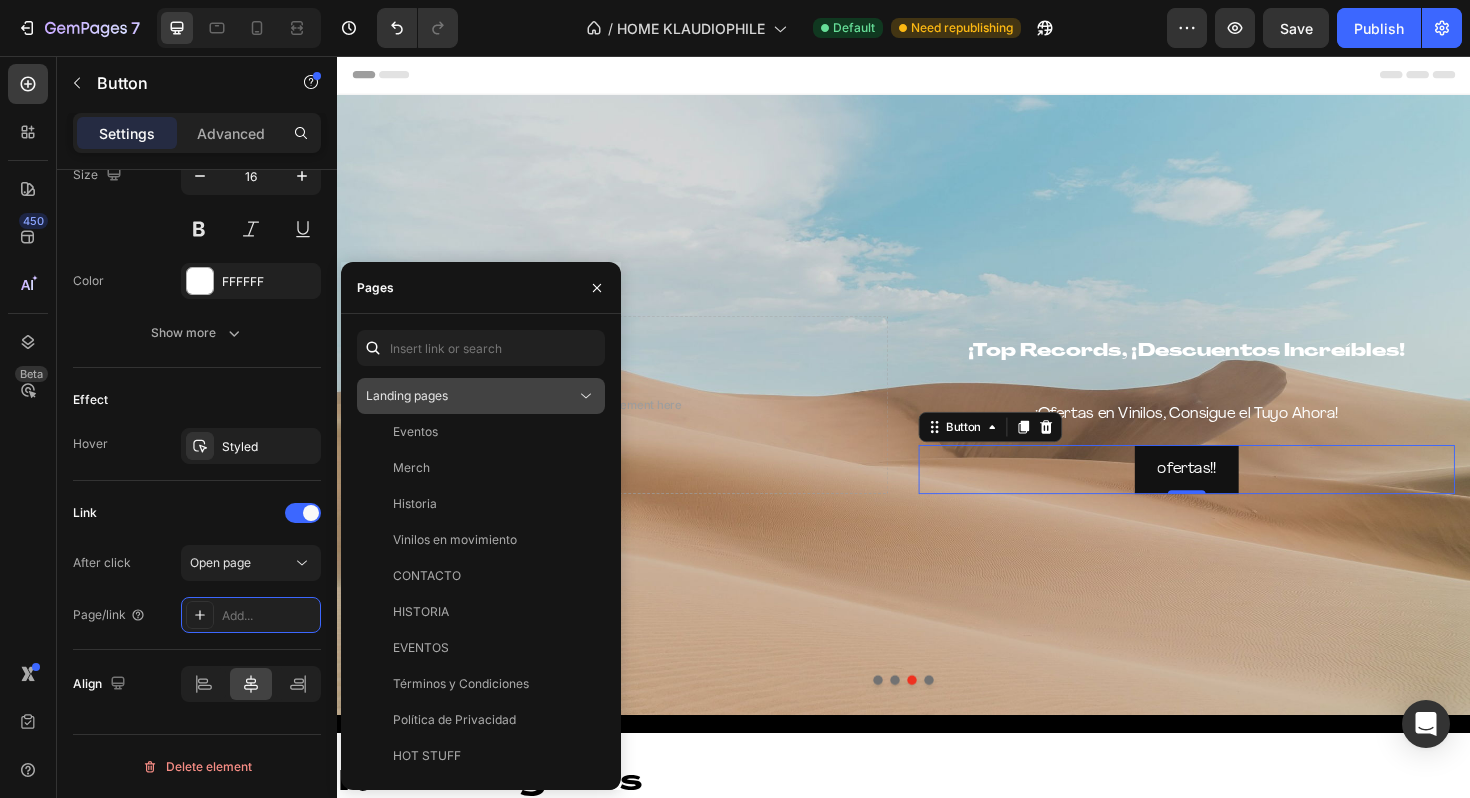 click on "Landing pages" at bounding box center (471, 396) 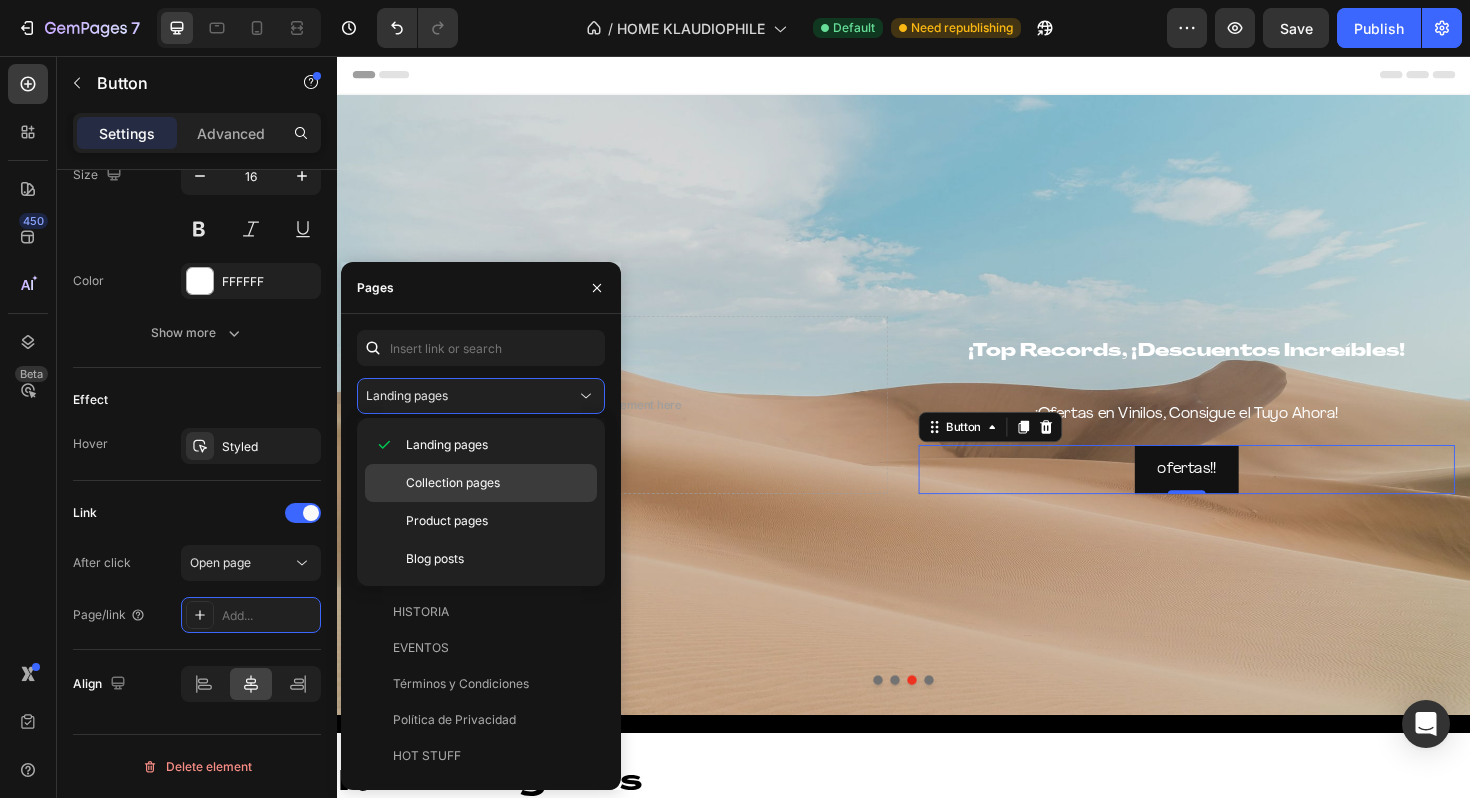 click on "Collection pages" at bounding box center (497, 483) 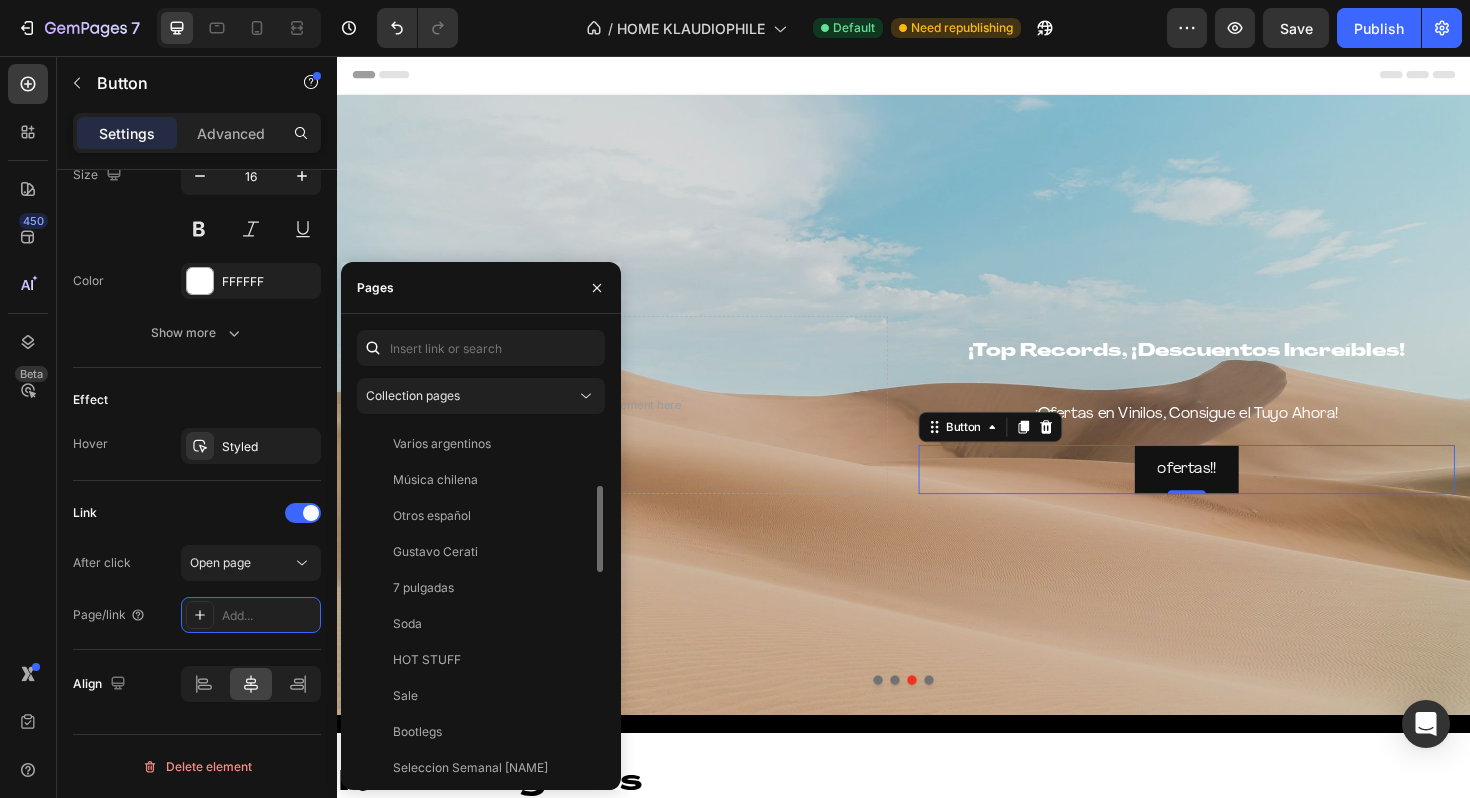 scroll, scrollTop: 1056, scrollLeft: 0, axis: vertical 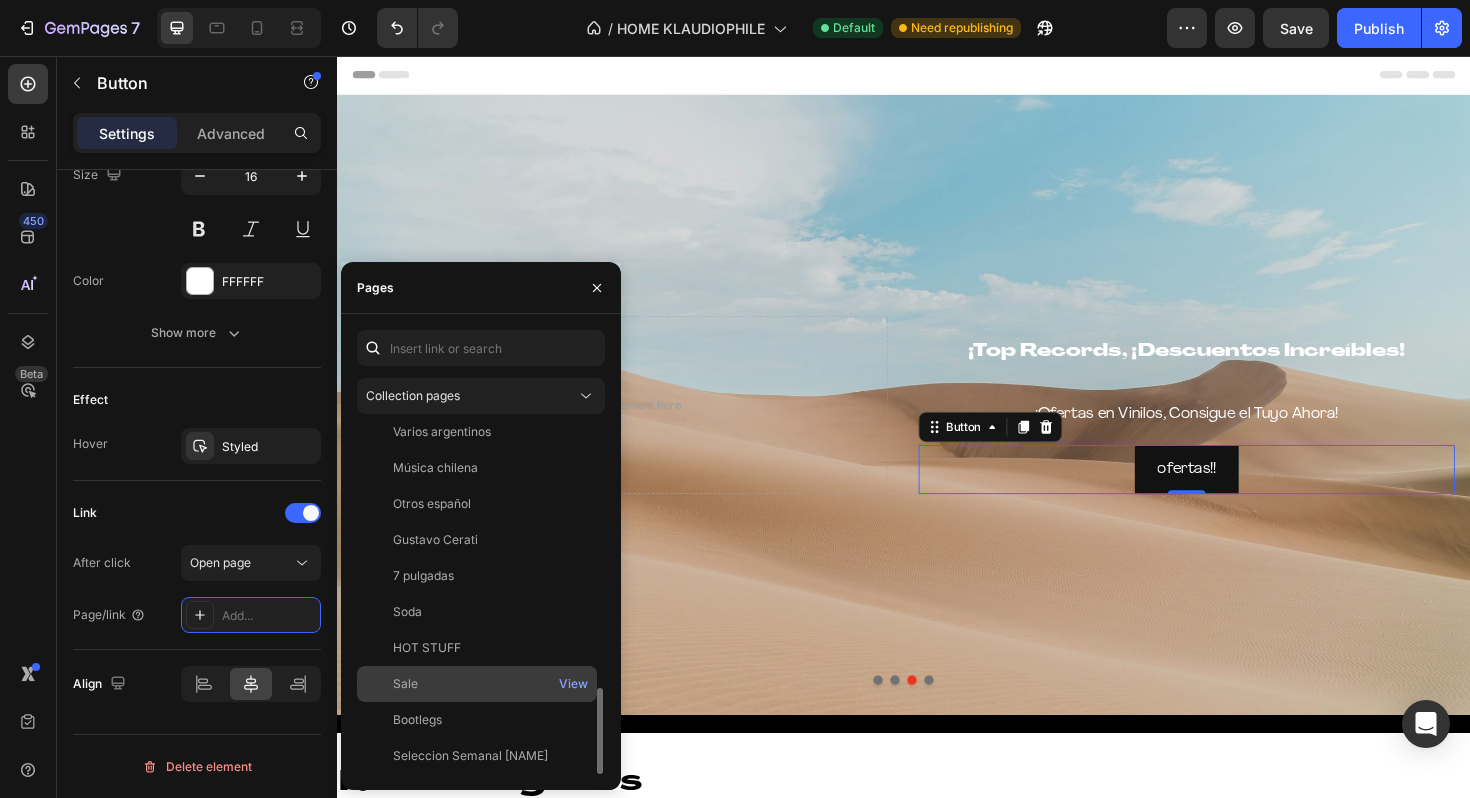 click on "Sale   View" 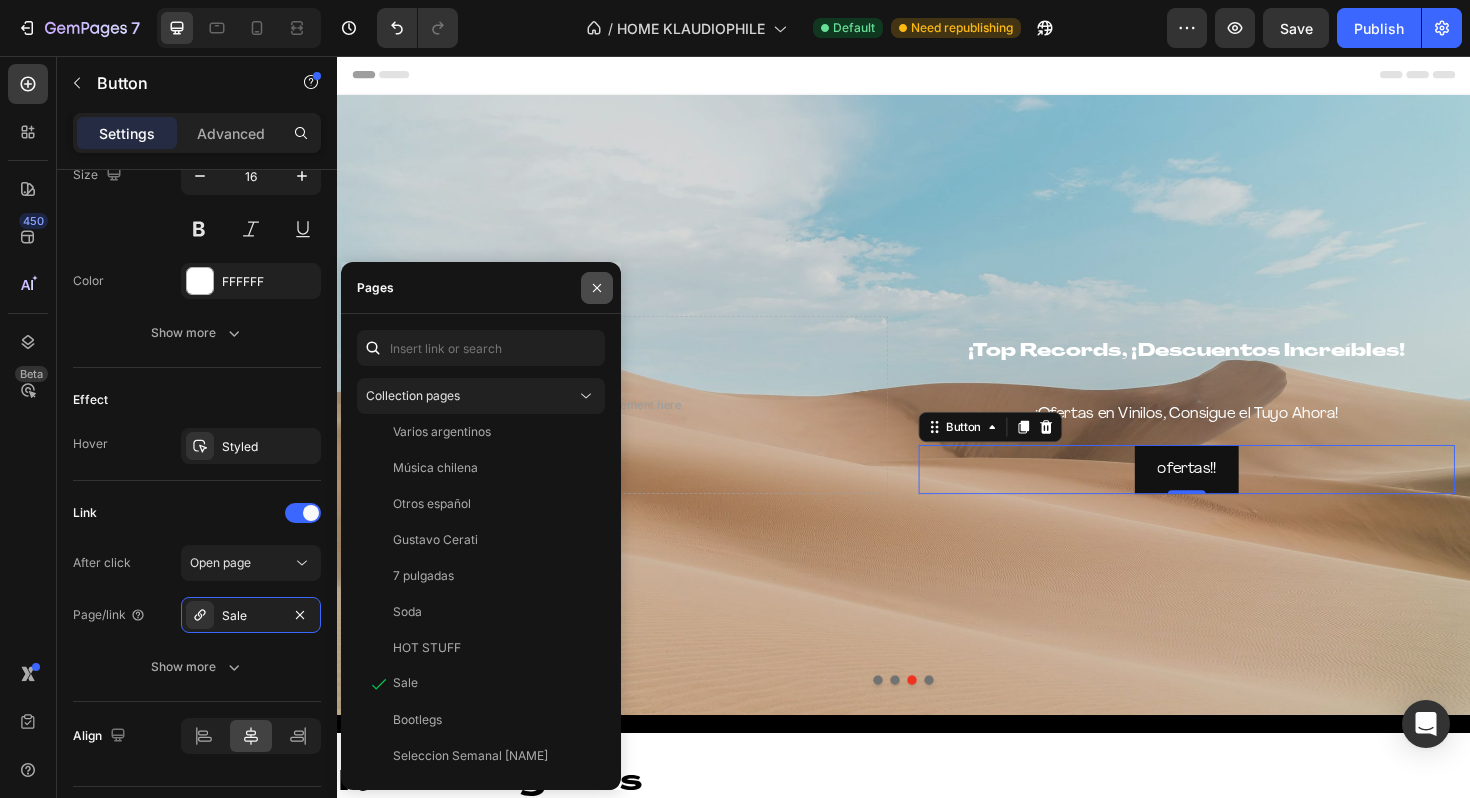 click 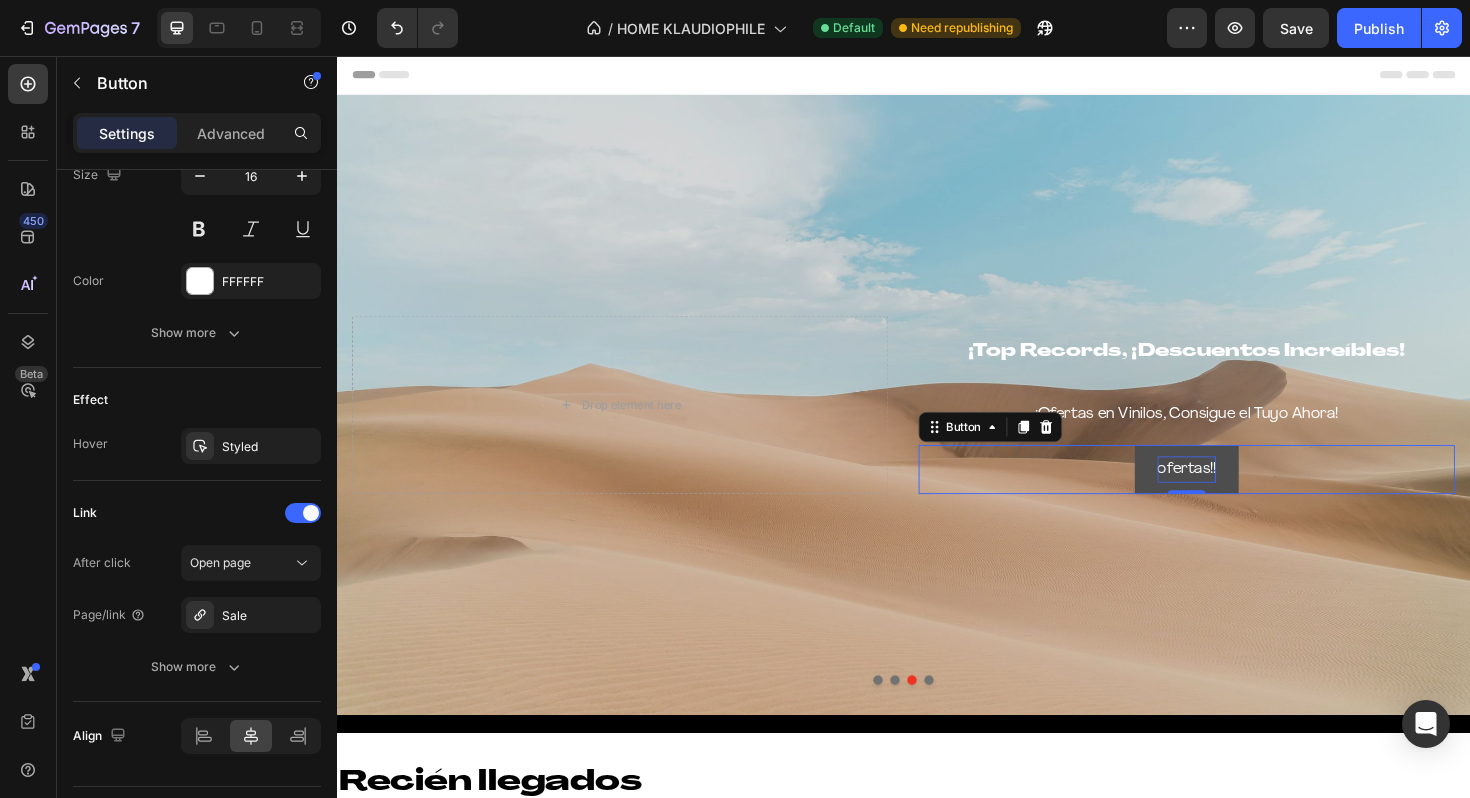 click on "ofertas!!" at bounding box center (1237, 494) 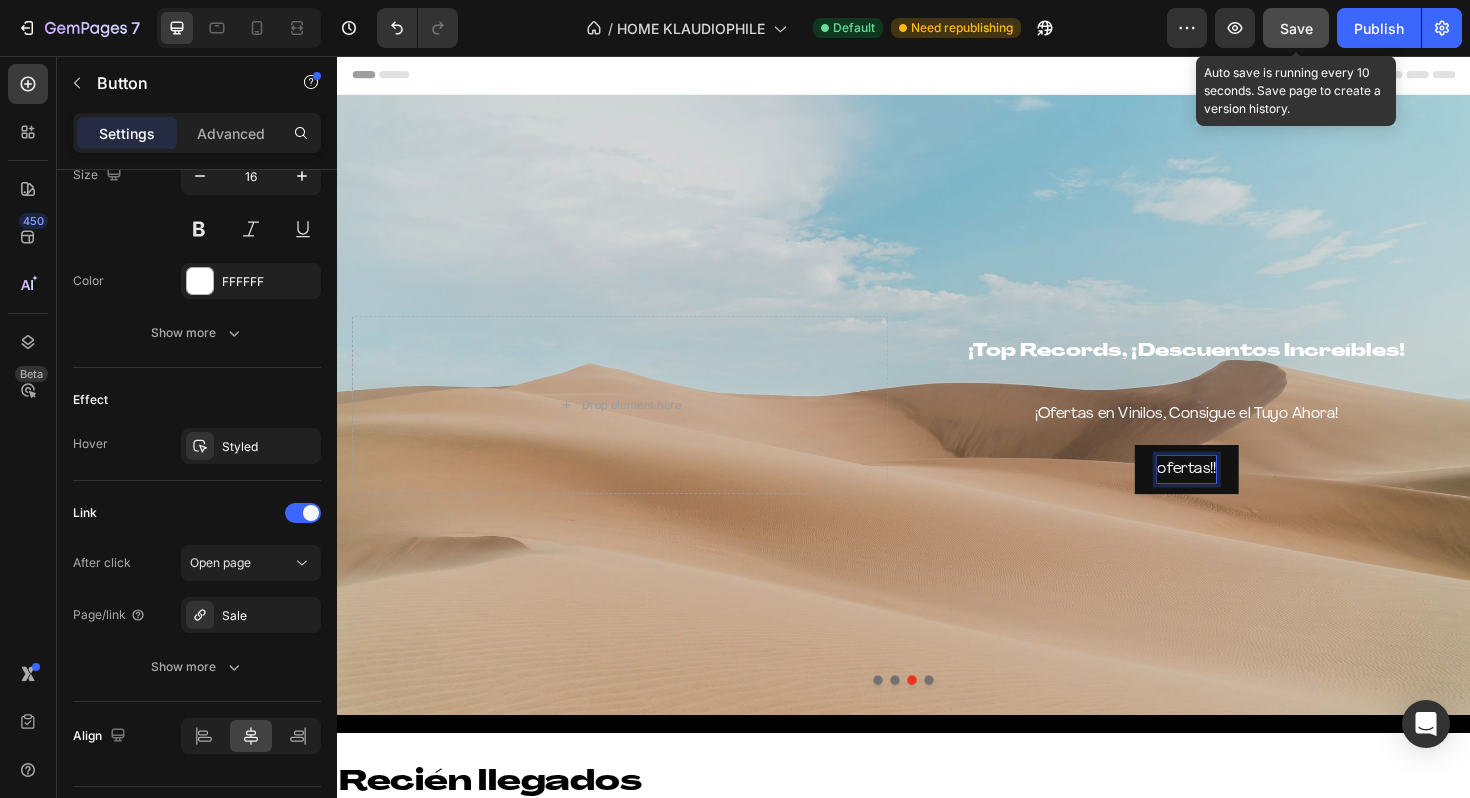 click on "Save" 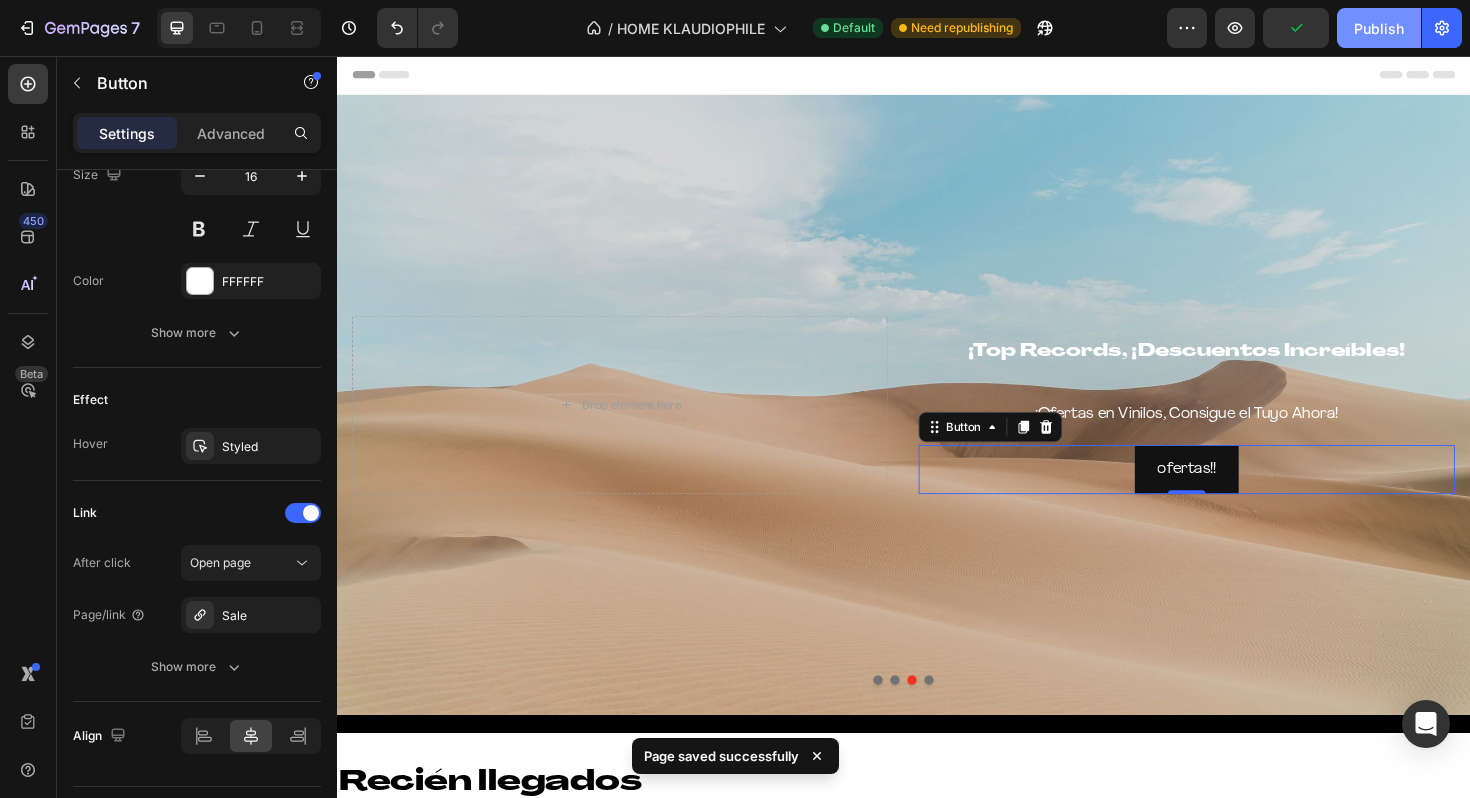 click on "Publish" at bounding box center (1379, 28) 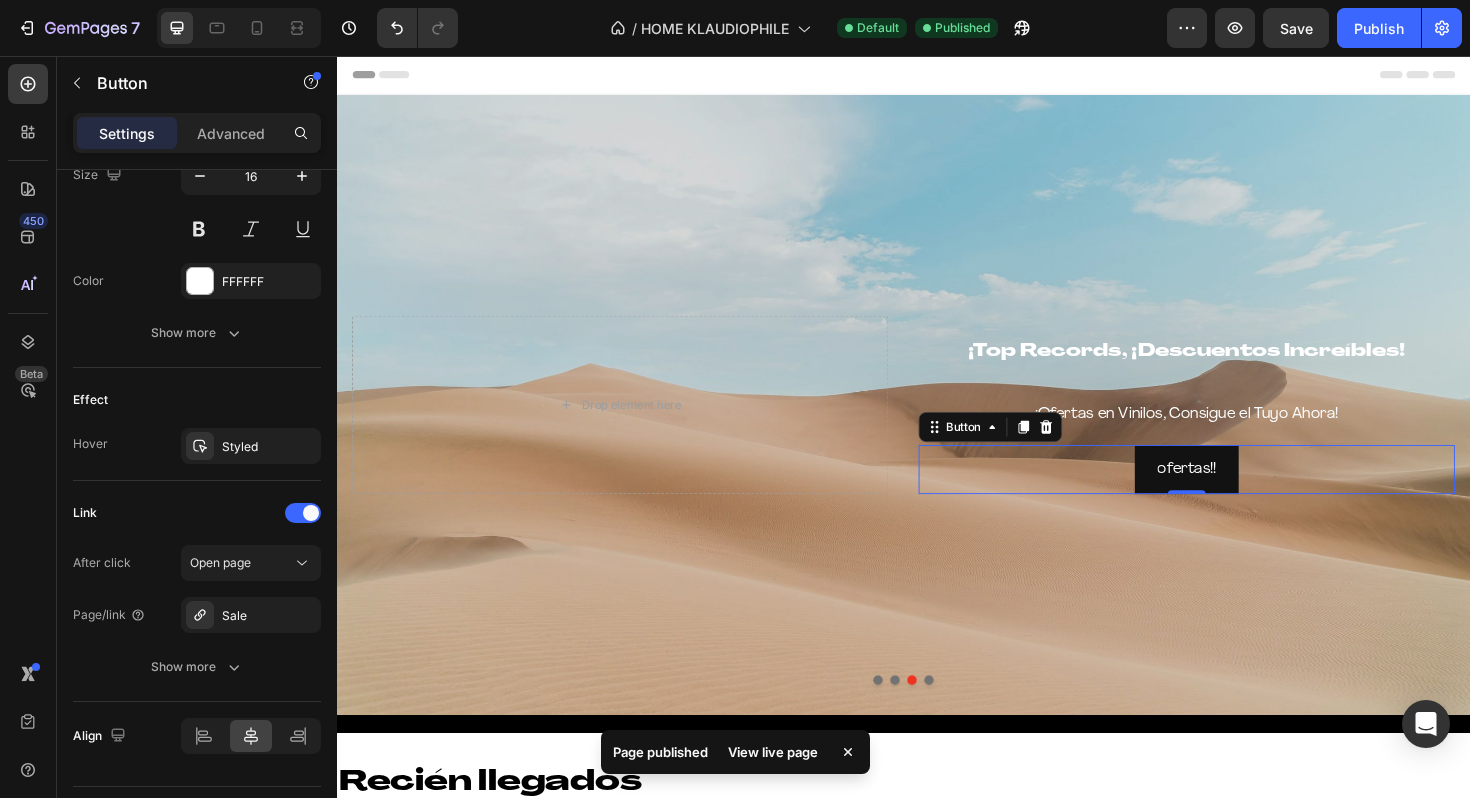 click on "View live page" at bounding box center (773, 752) 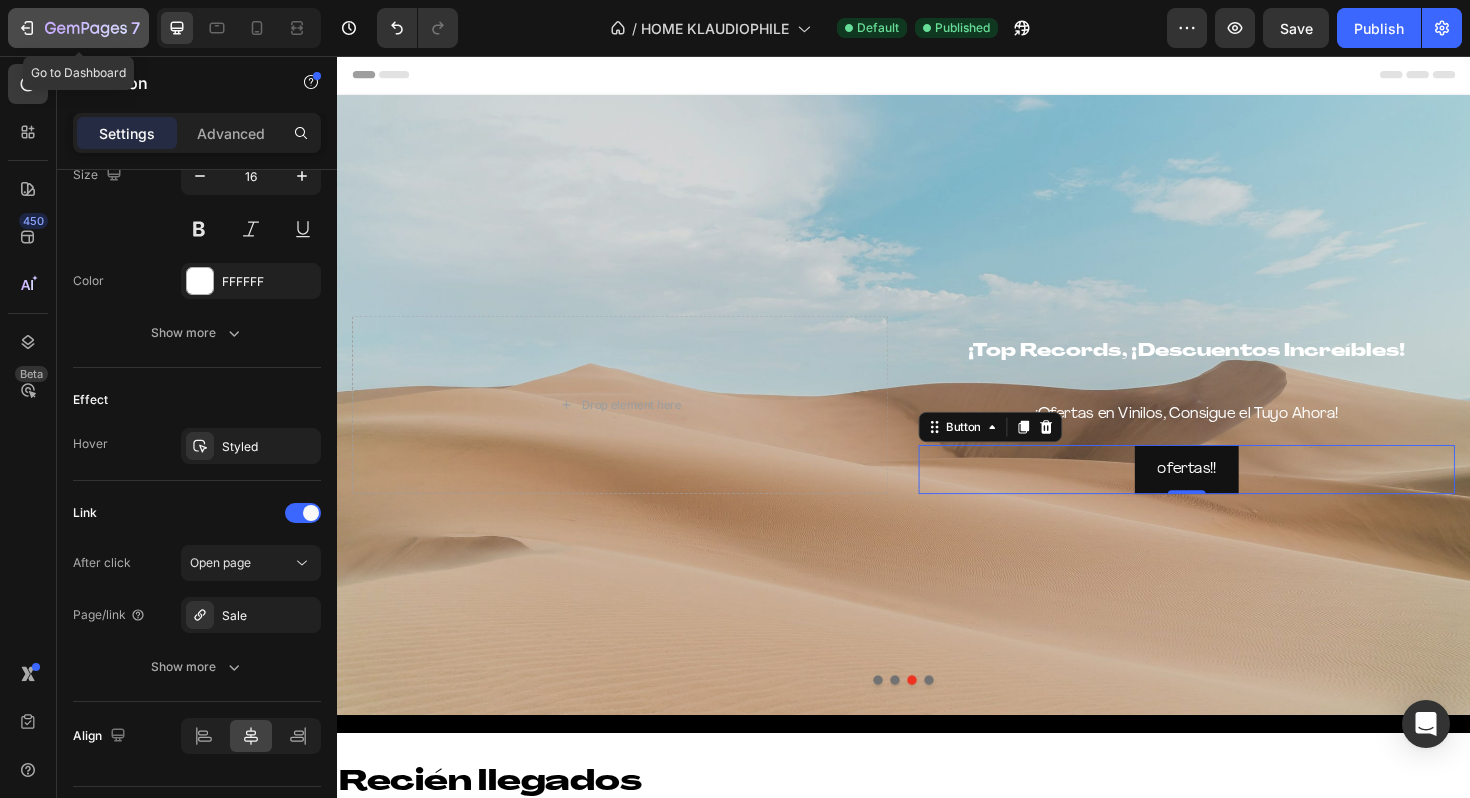 click 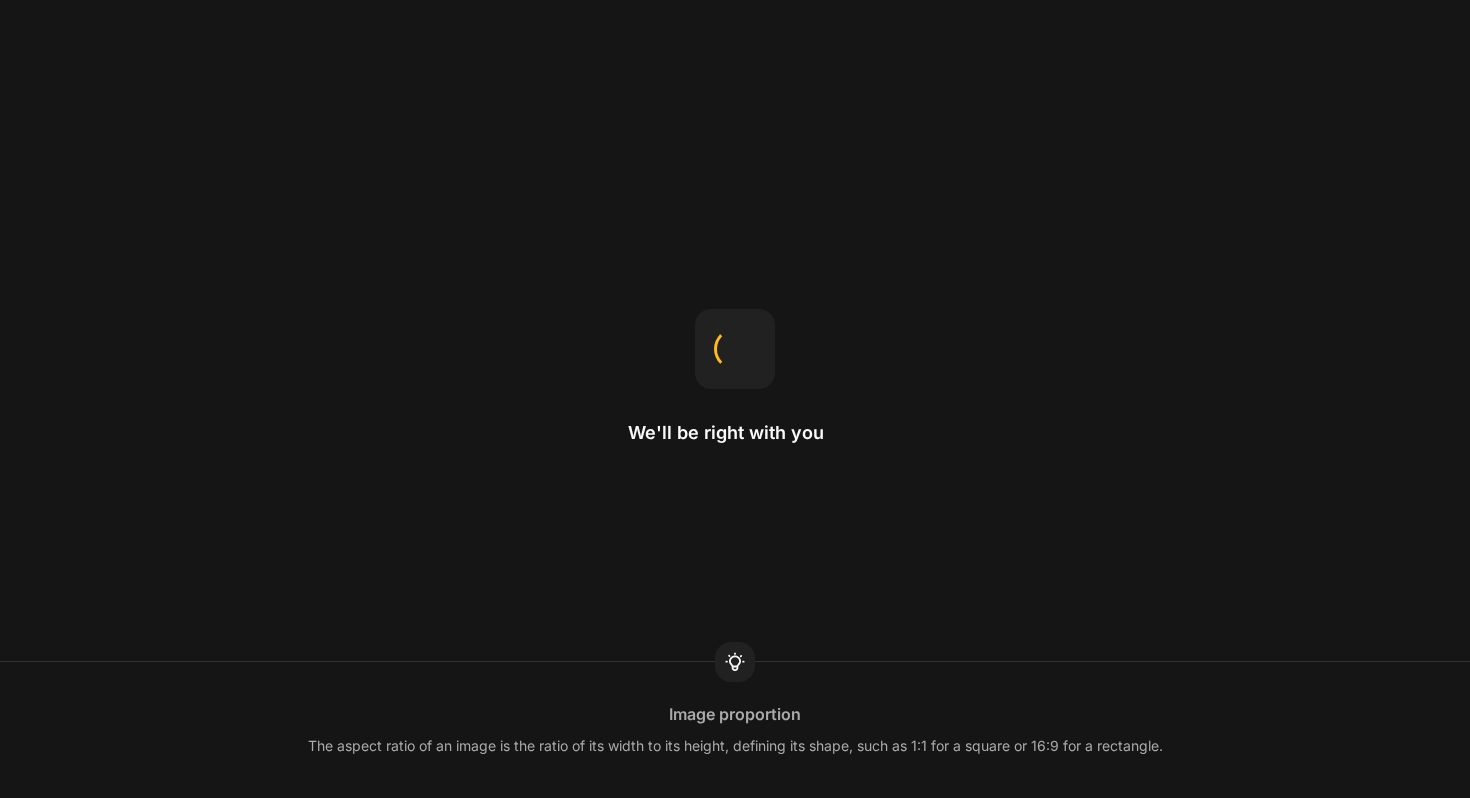 scroll, scrollTop: 0, scrollLeft: 0, axis: both 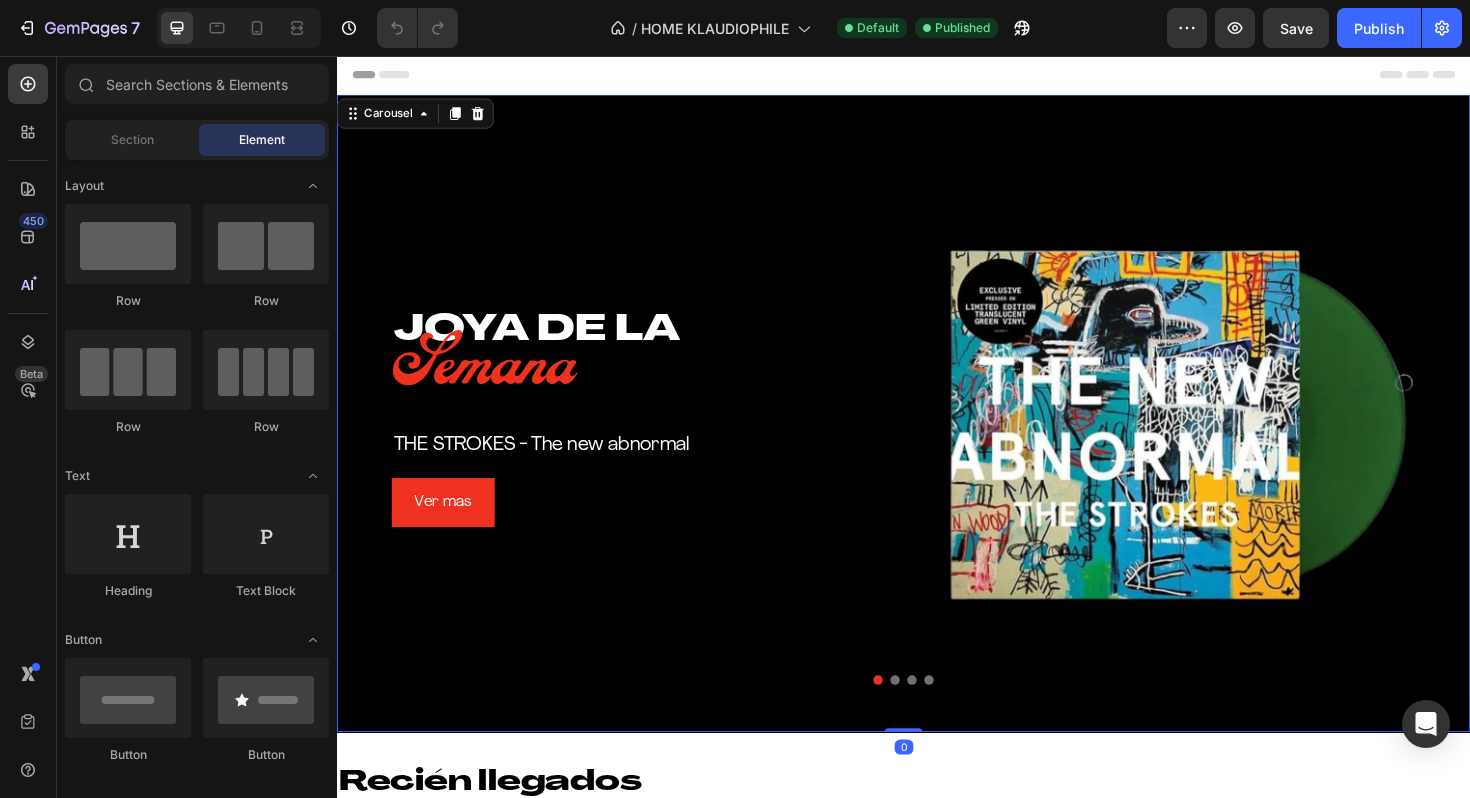 click at bounding box center [937, 717] 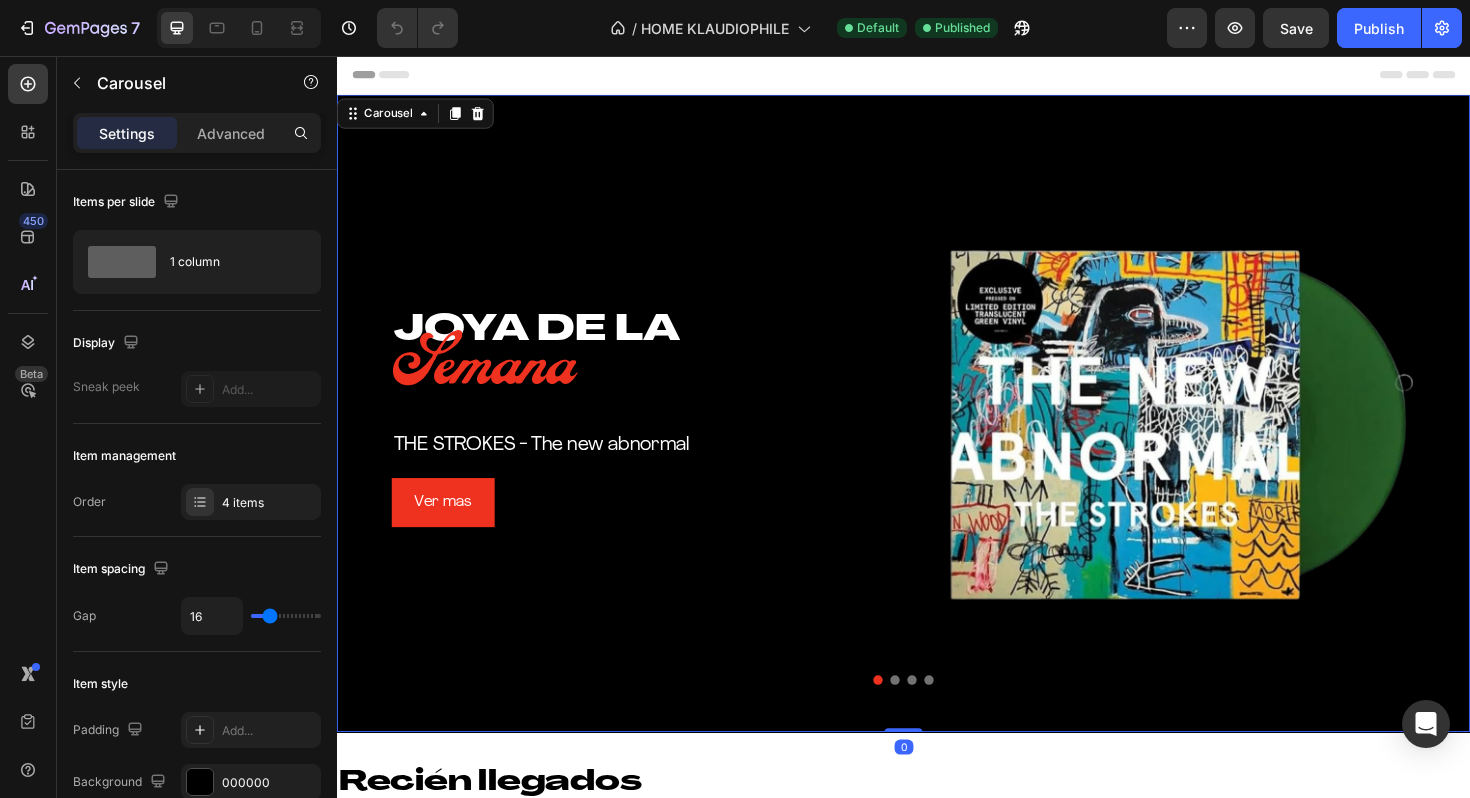 click at bounding box center [928, 717] 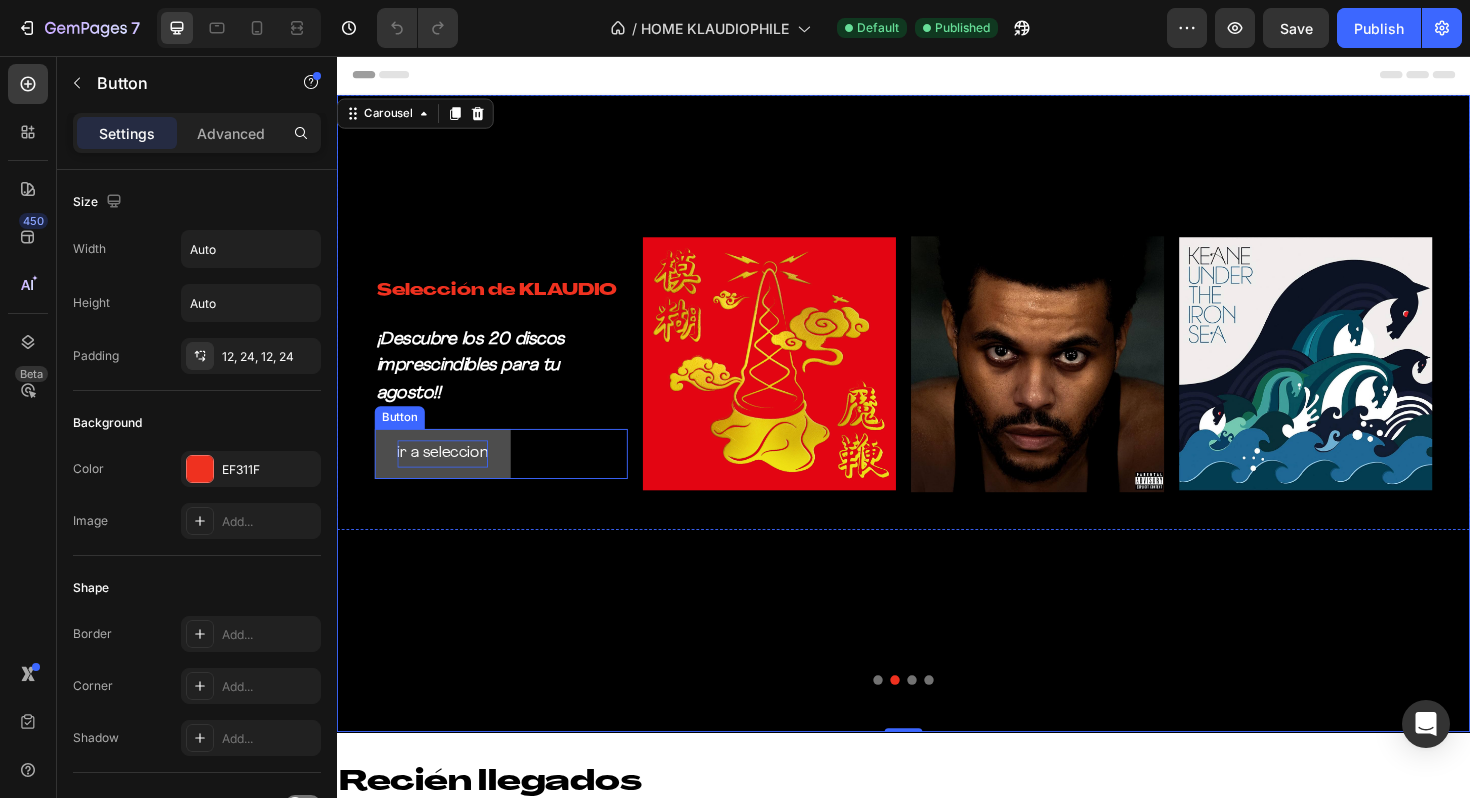 click on "ir a seleccion" at bounding box center (449, 477) 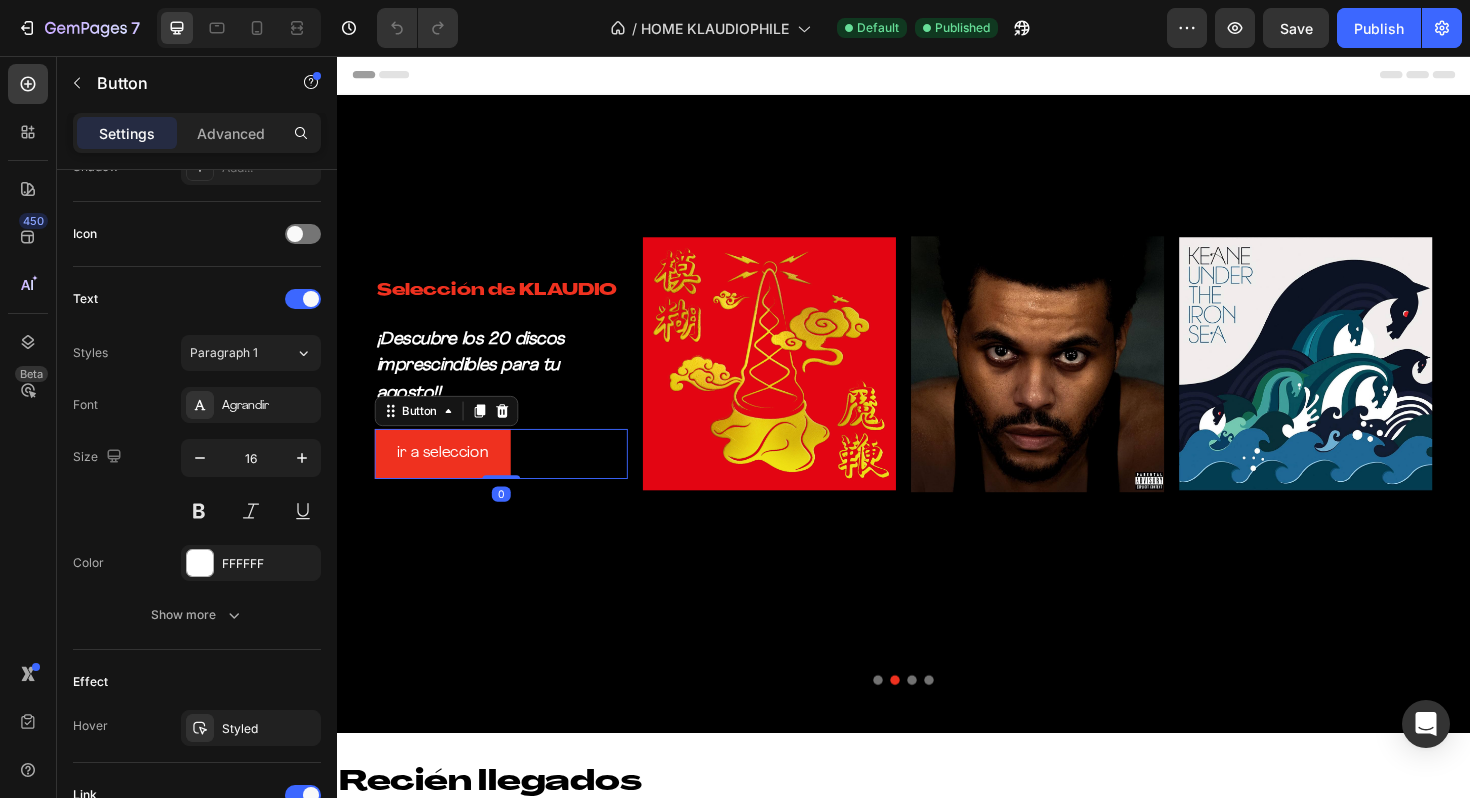 scroll, scrollTop: 905, scrollLeft: 0, axis: vertical 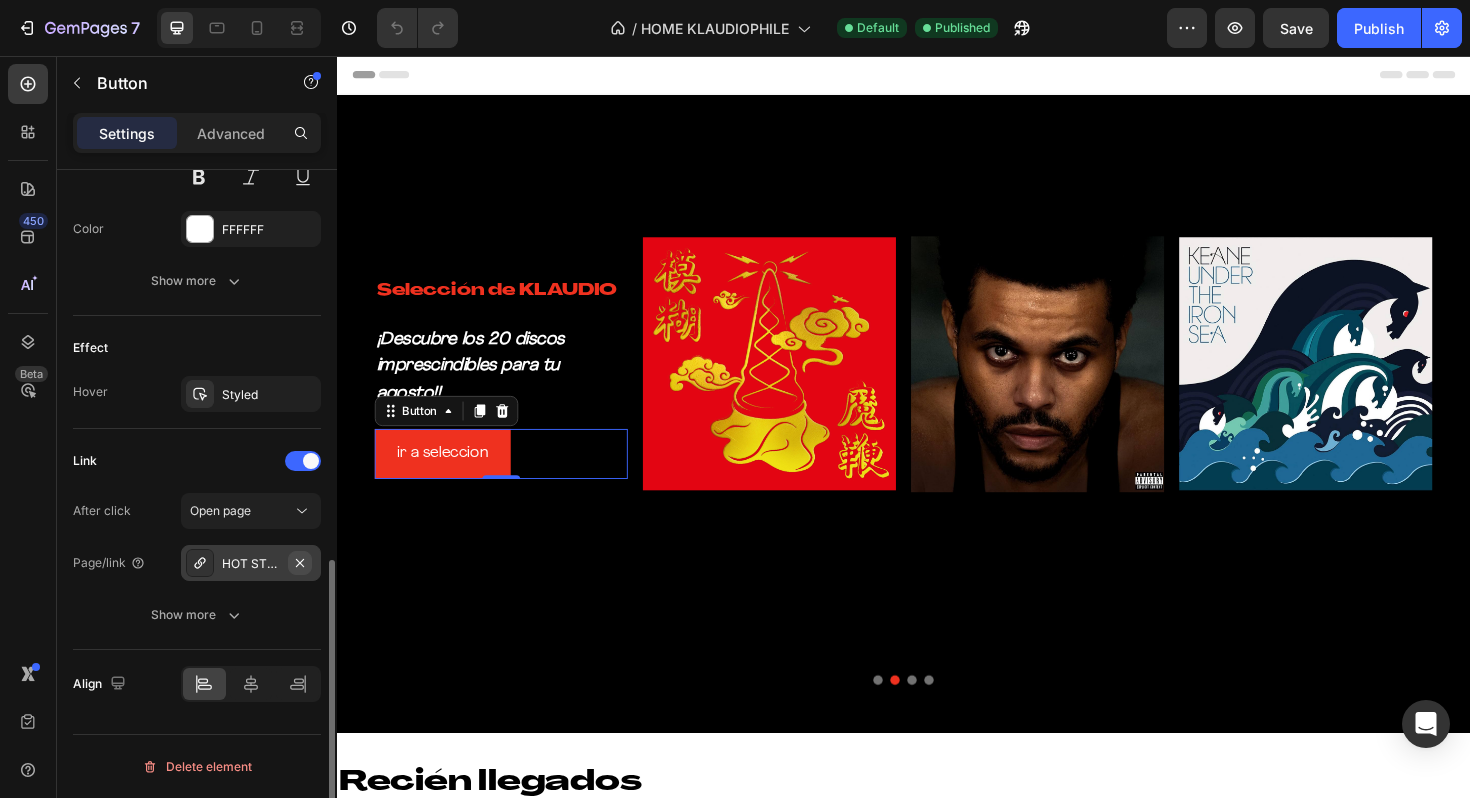 click 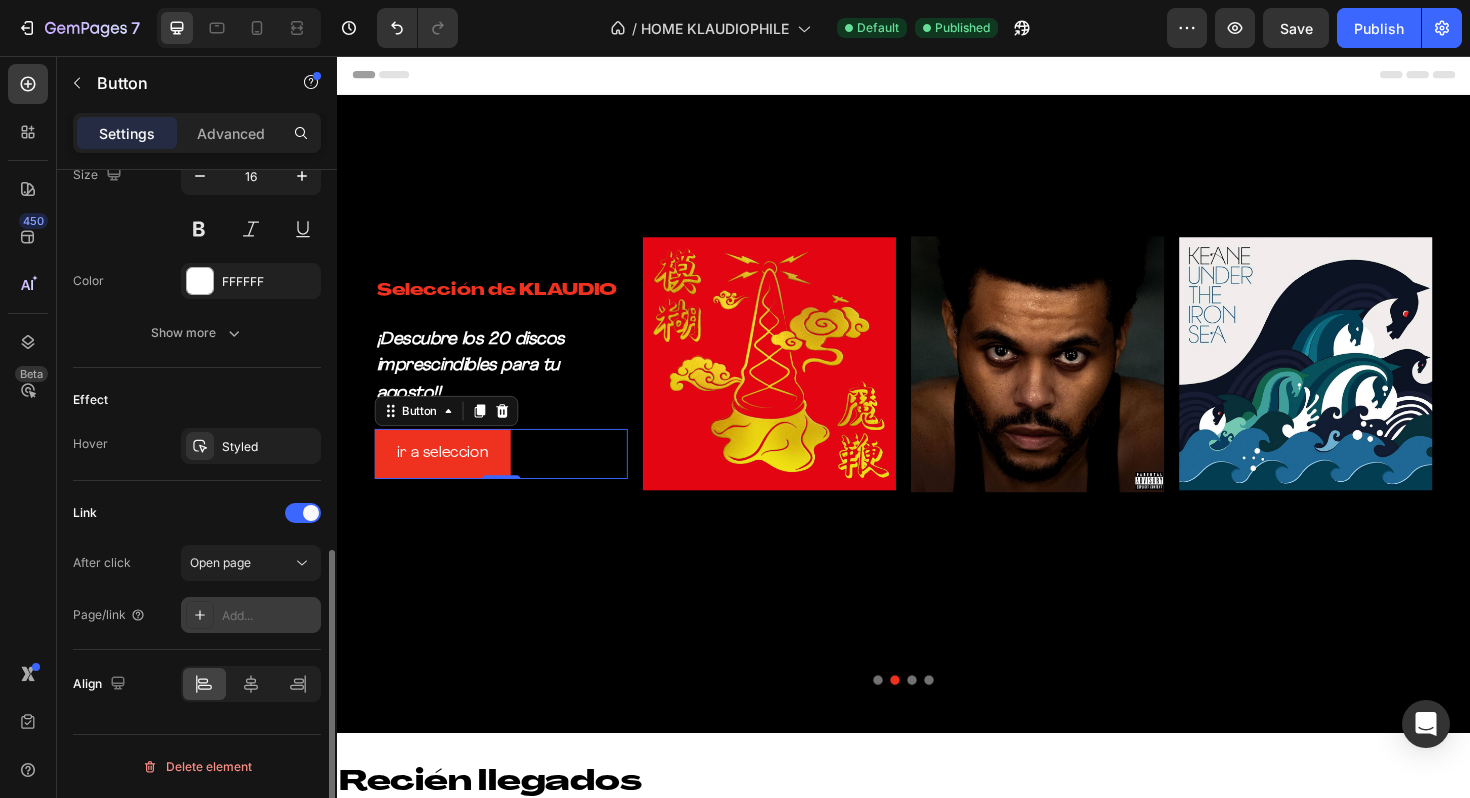 click 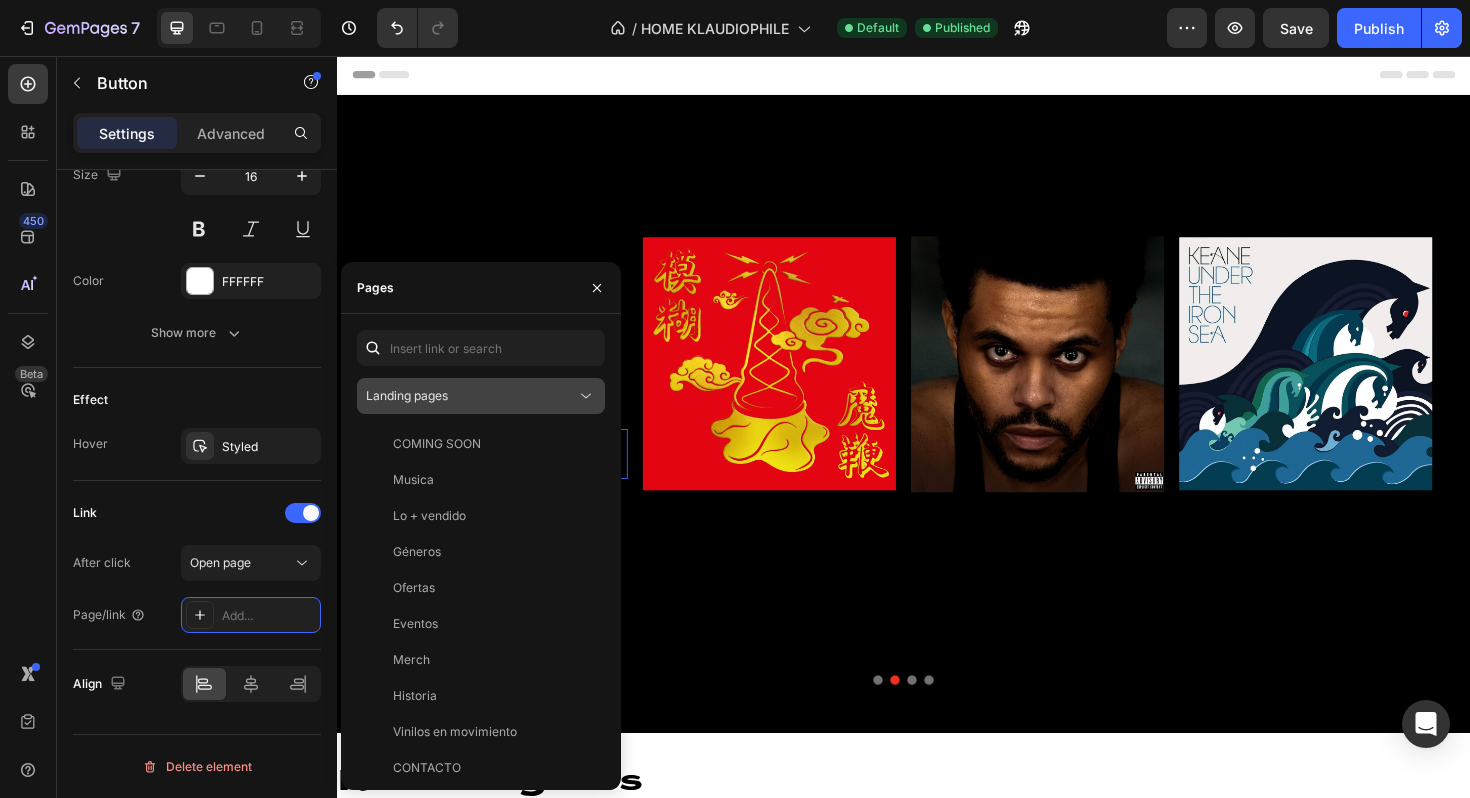 click on "Landing pages" at bounding box center (471, 396) 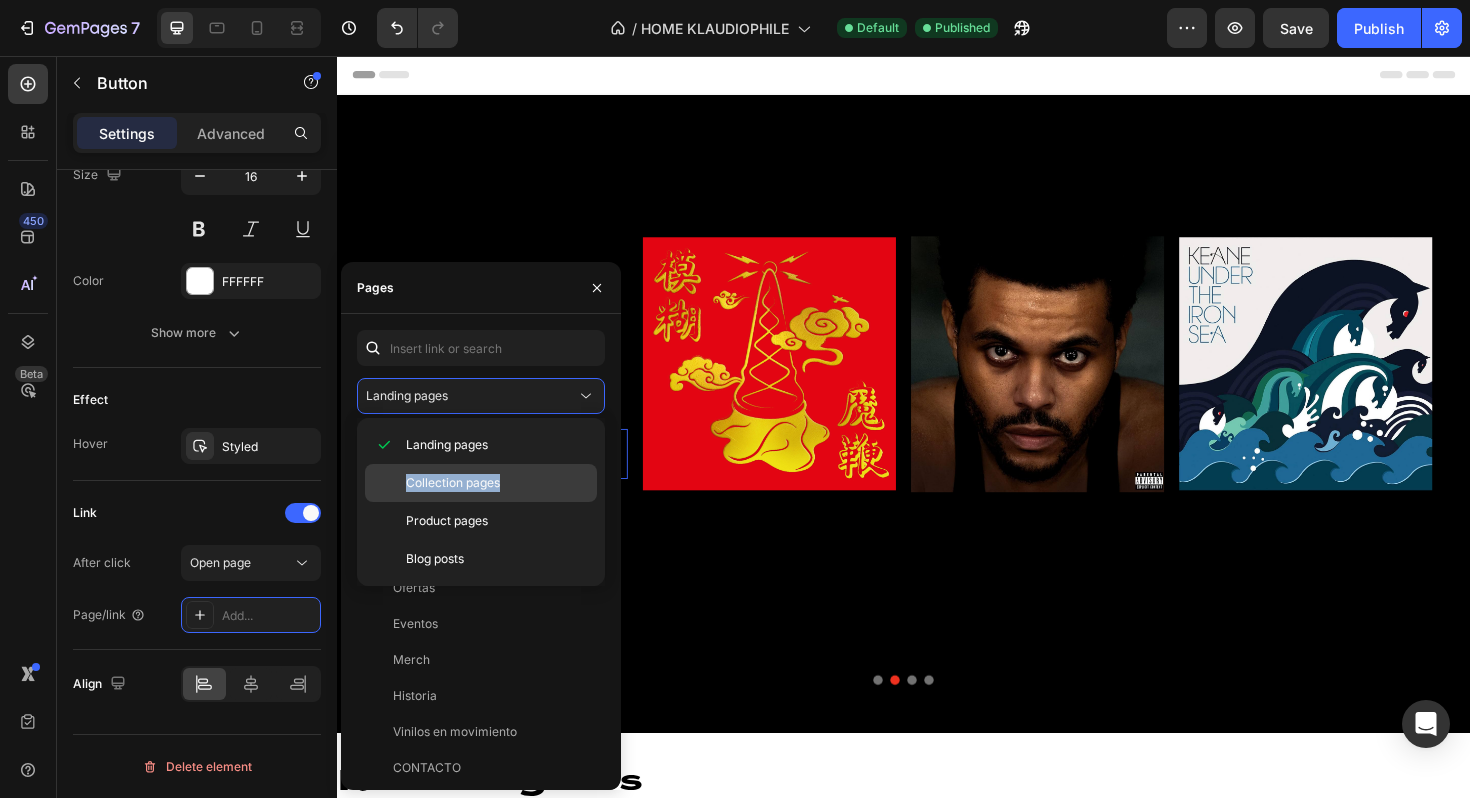 drag, startPoint x: 476, startPoint y: 511, endPoint x: 485, endPoint y: 470, distance: 41.976185 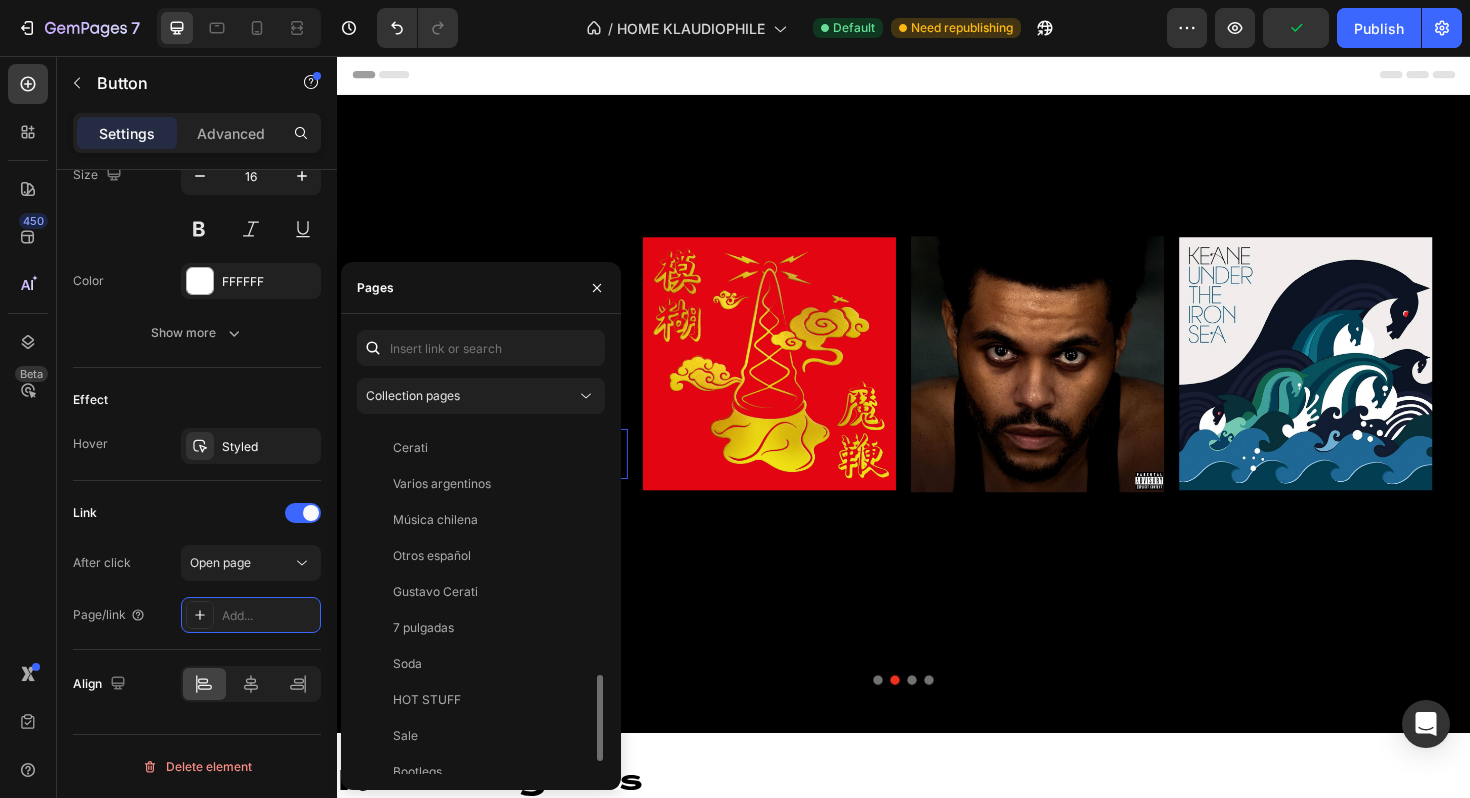 scroll, scrollTop: 1056, scrollLeft: 0, axis: vertical 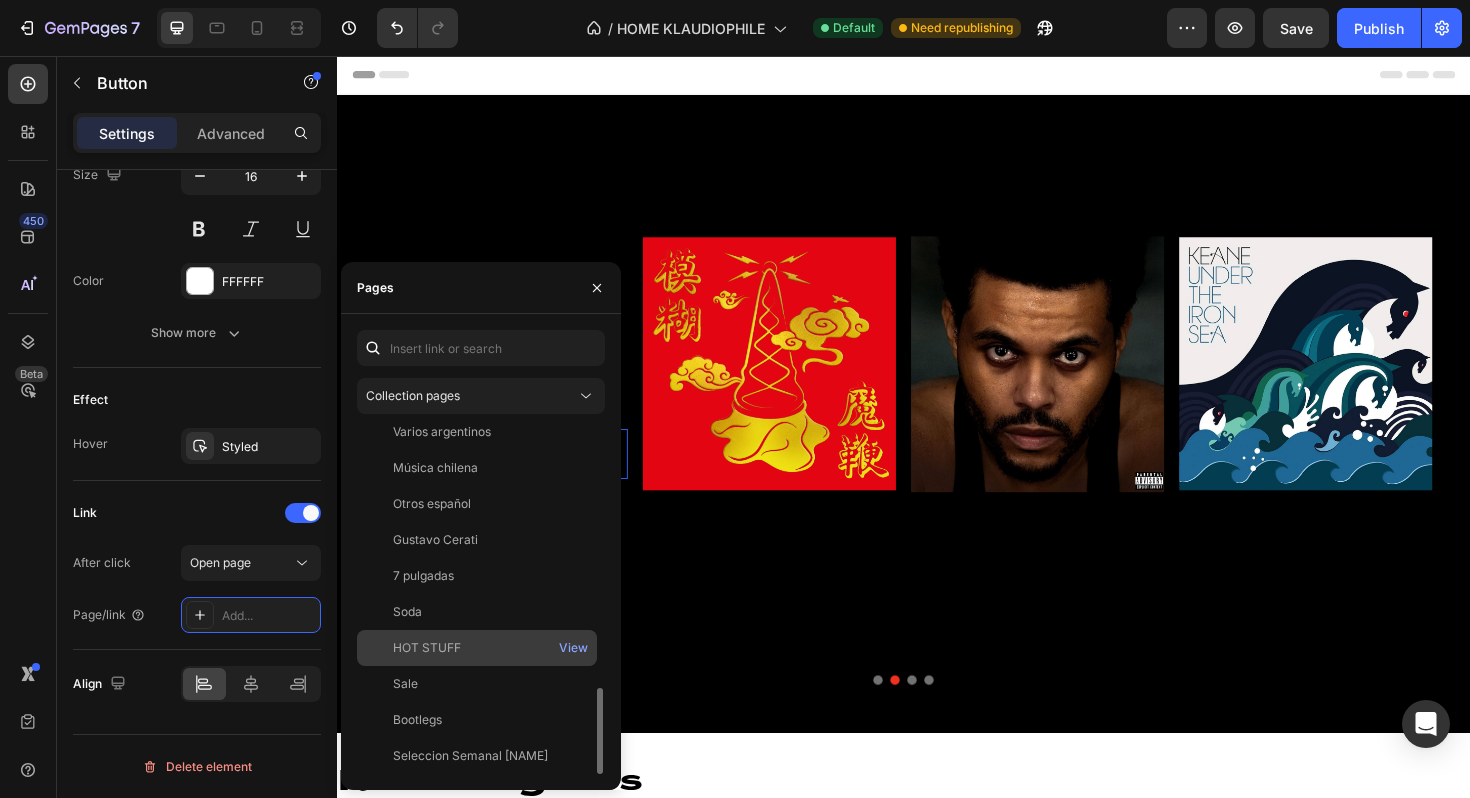 click on "HOT STUFF" 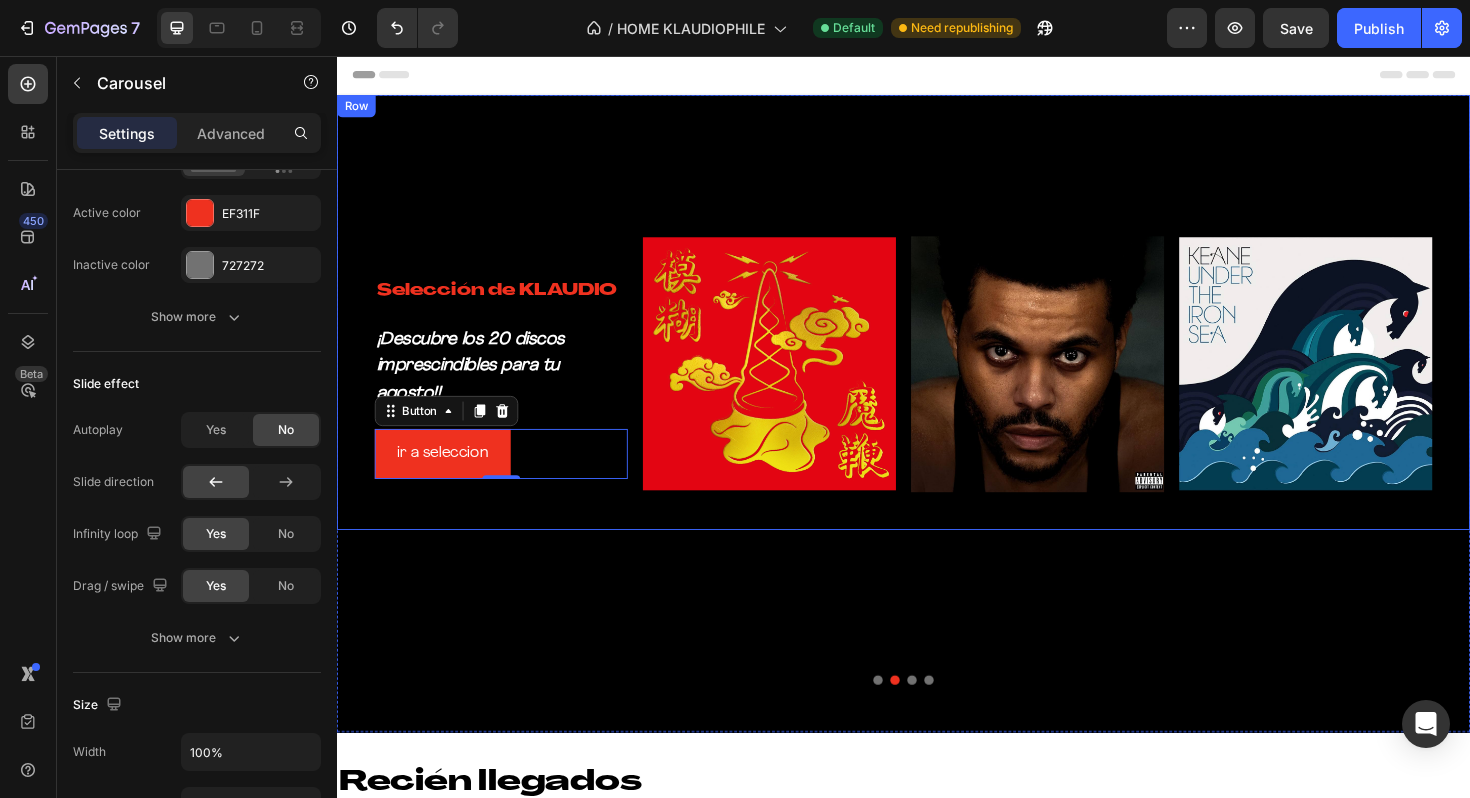 click on "Selección de [NAME] Heading ¡Descubre los 20 discos imprescindibles para tu agosto!! Text Block ir a seleccion Button   0 Image Image Image Row" at bounding box center [937, 434] 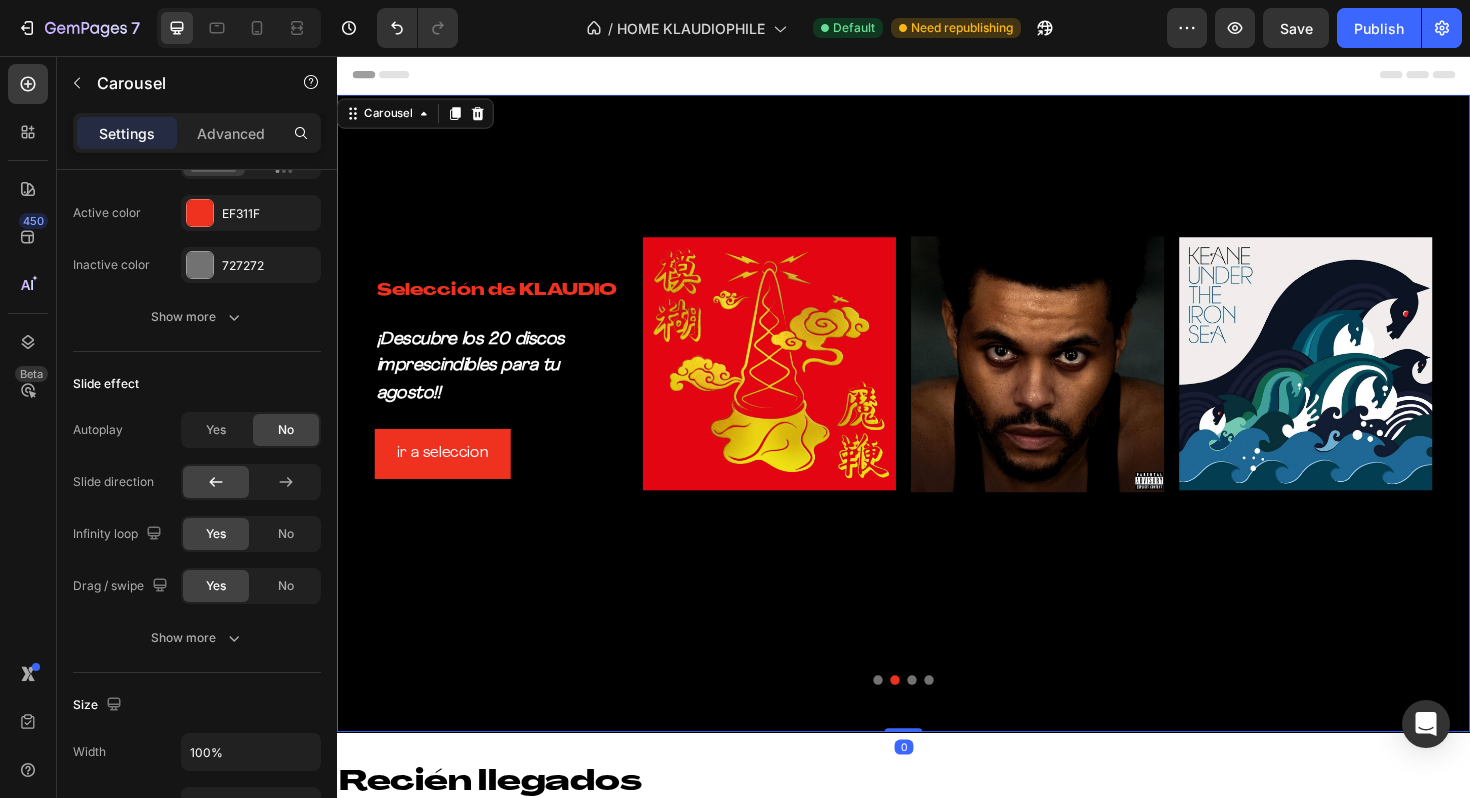 scroll, scrollTop: 0, scrollLeft: 0, axis: both 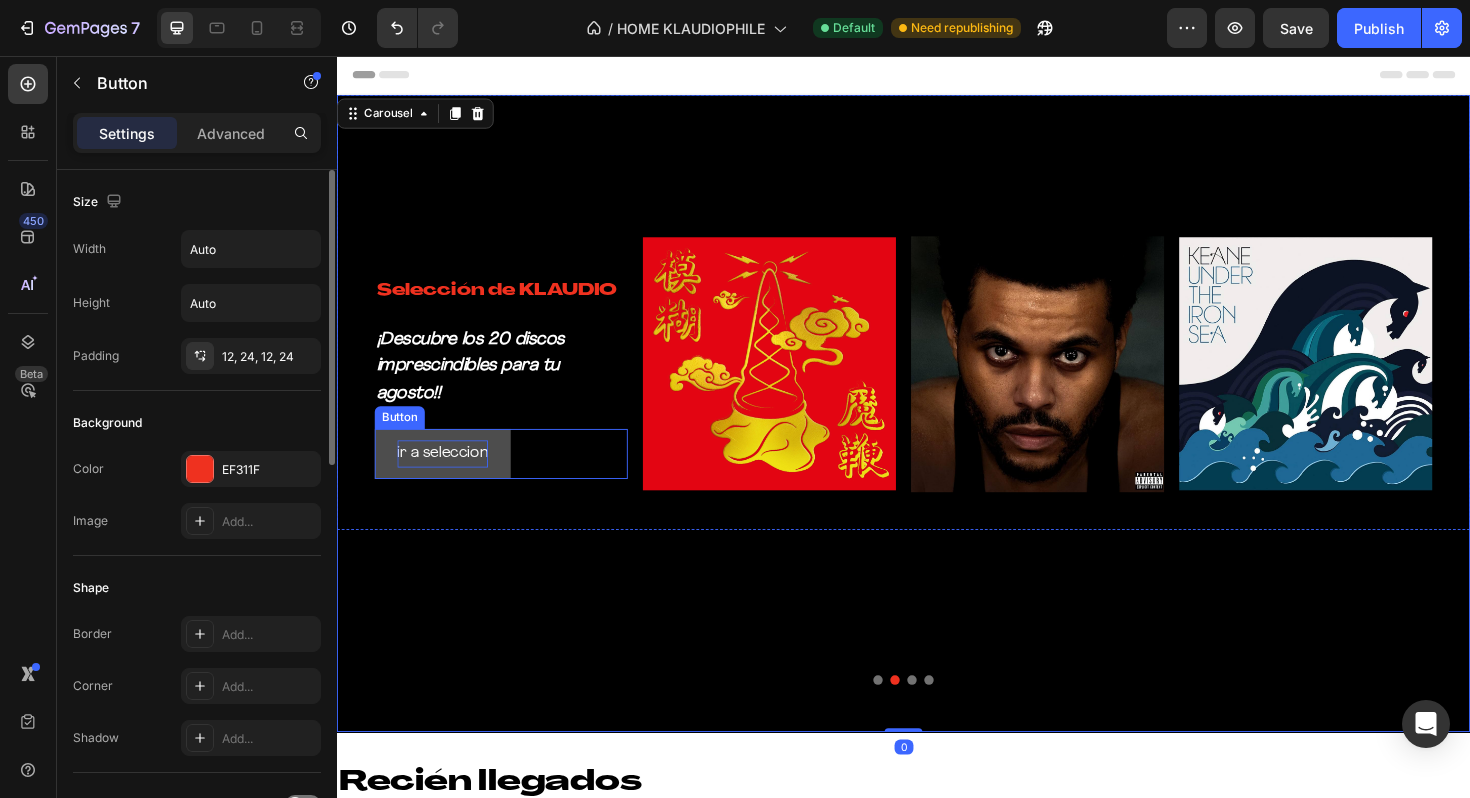 click on "ir a seleccion" at bounding box center [449, 477] 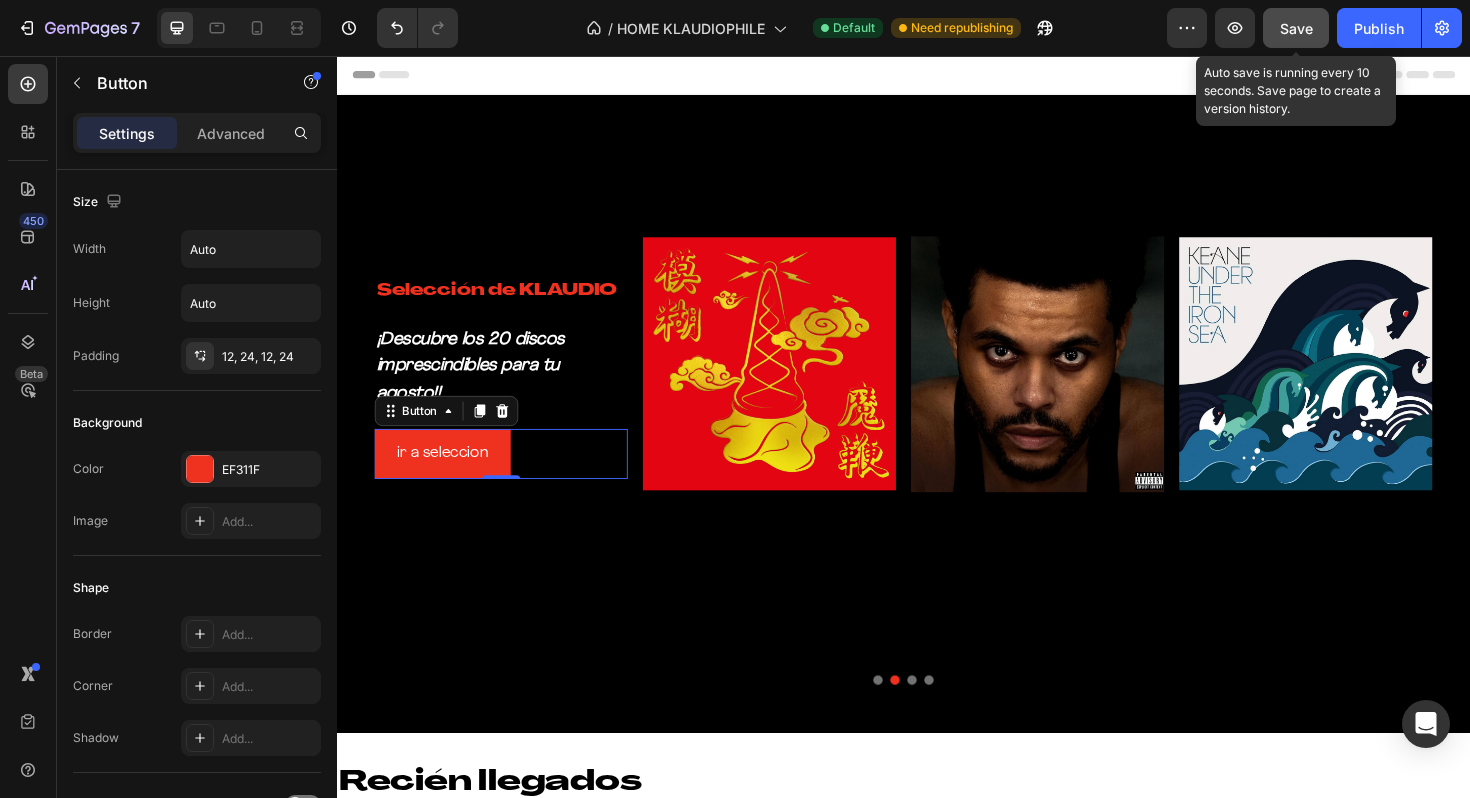 click on "Save" at bounding box center (1296, 28) 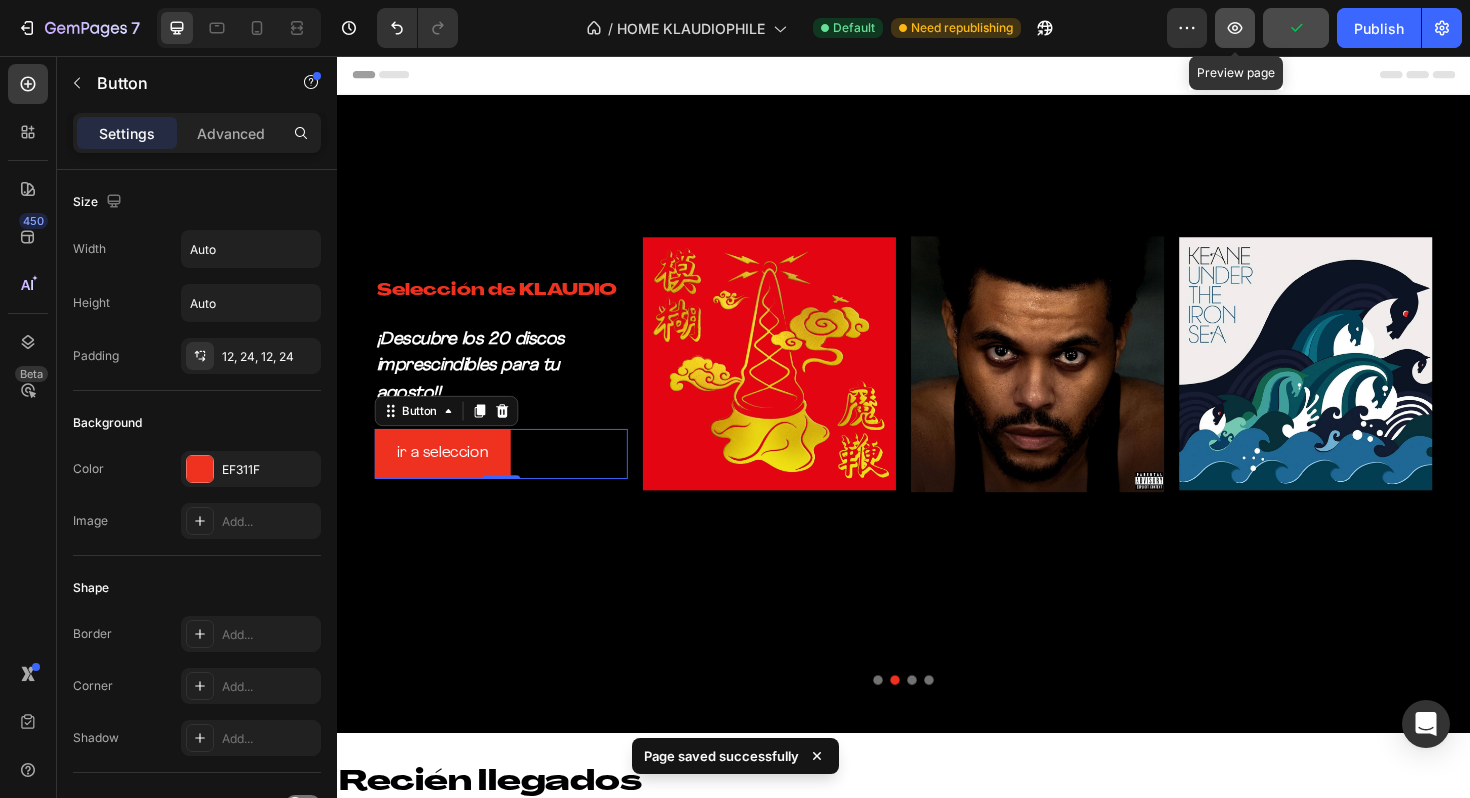 click 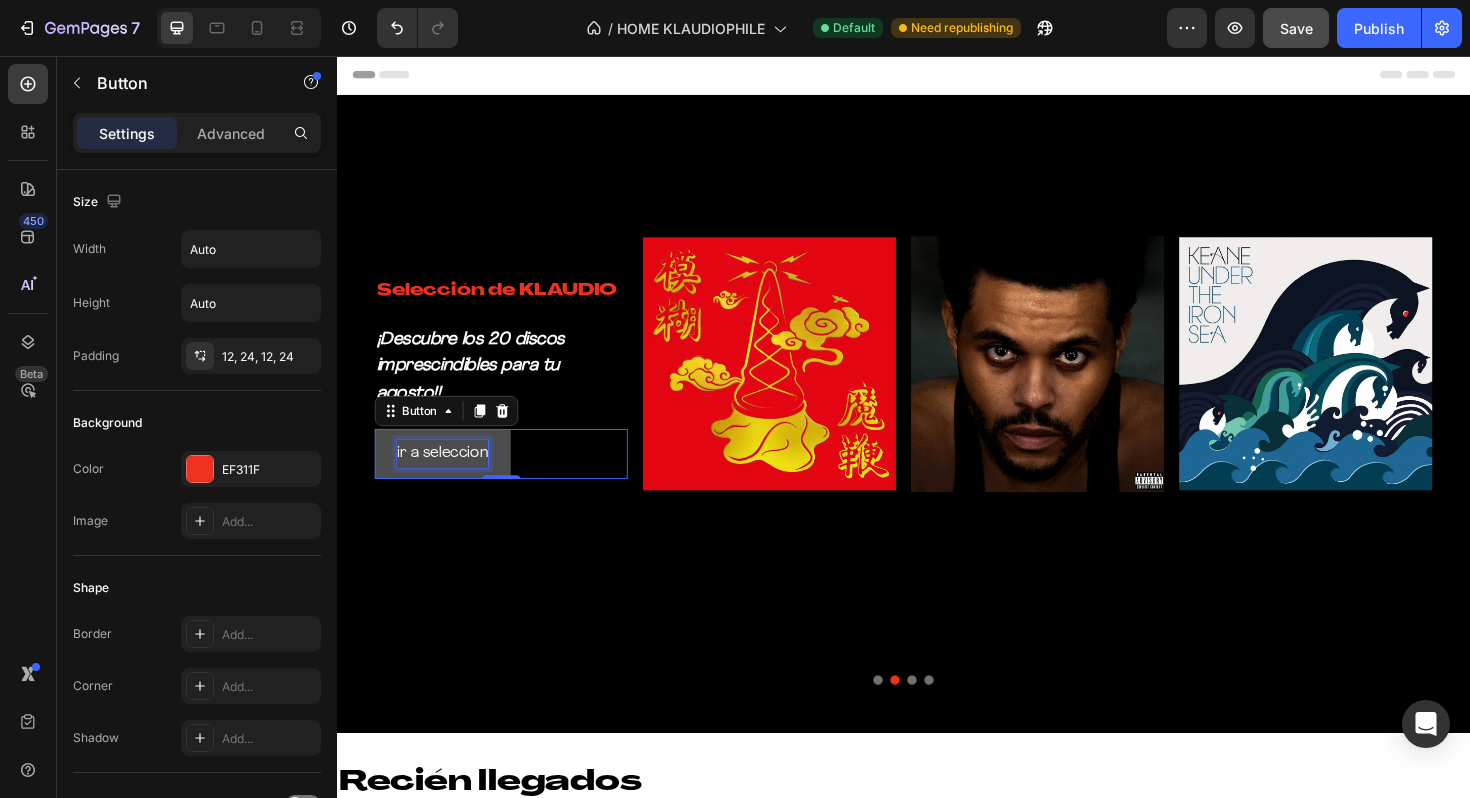 click on "ir a seleccion" at bounding box center [449, 477] 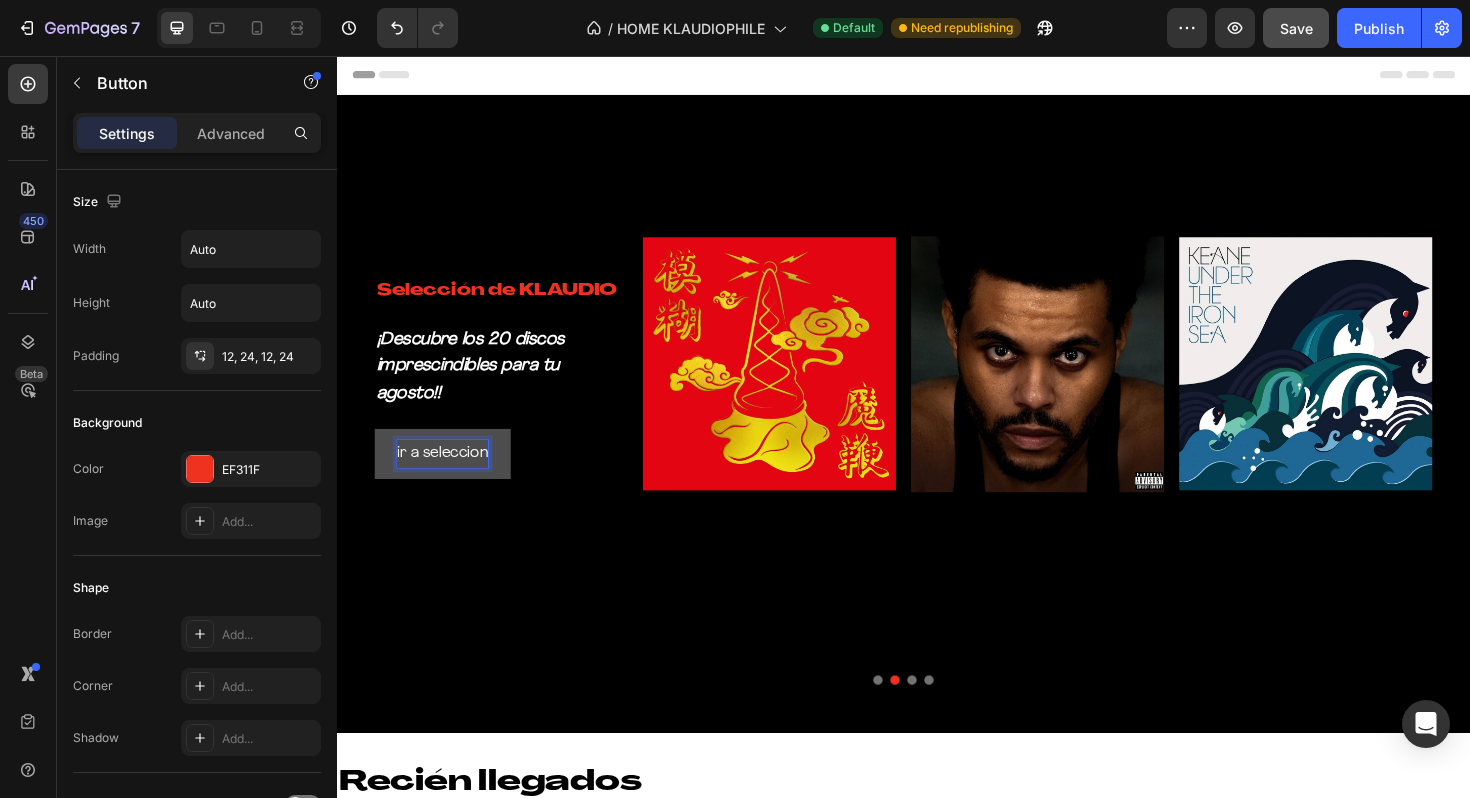 click on "ir a seleccion" at bounding box center [449, 477] 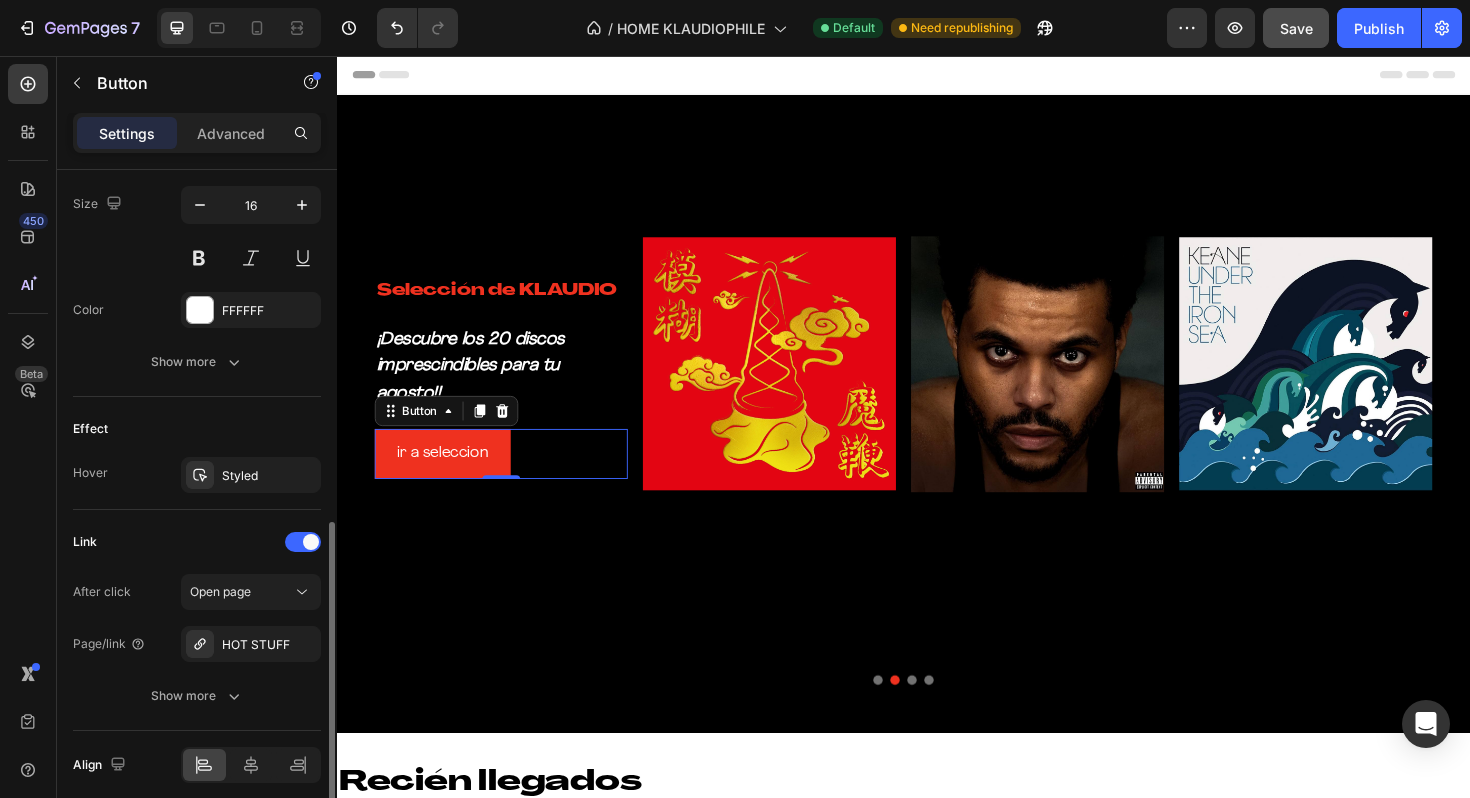 scroll, scrollTop: 905, scrollLeft: 0, axis: vertical 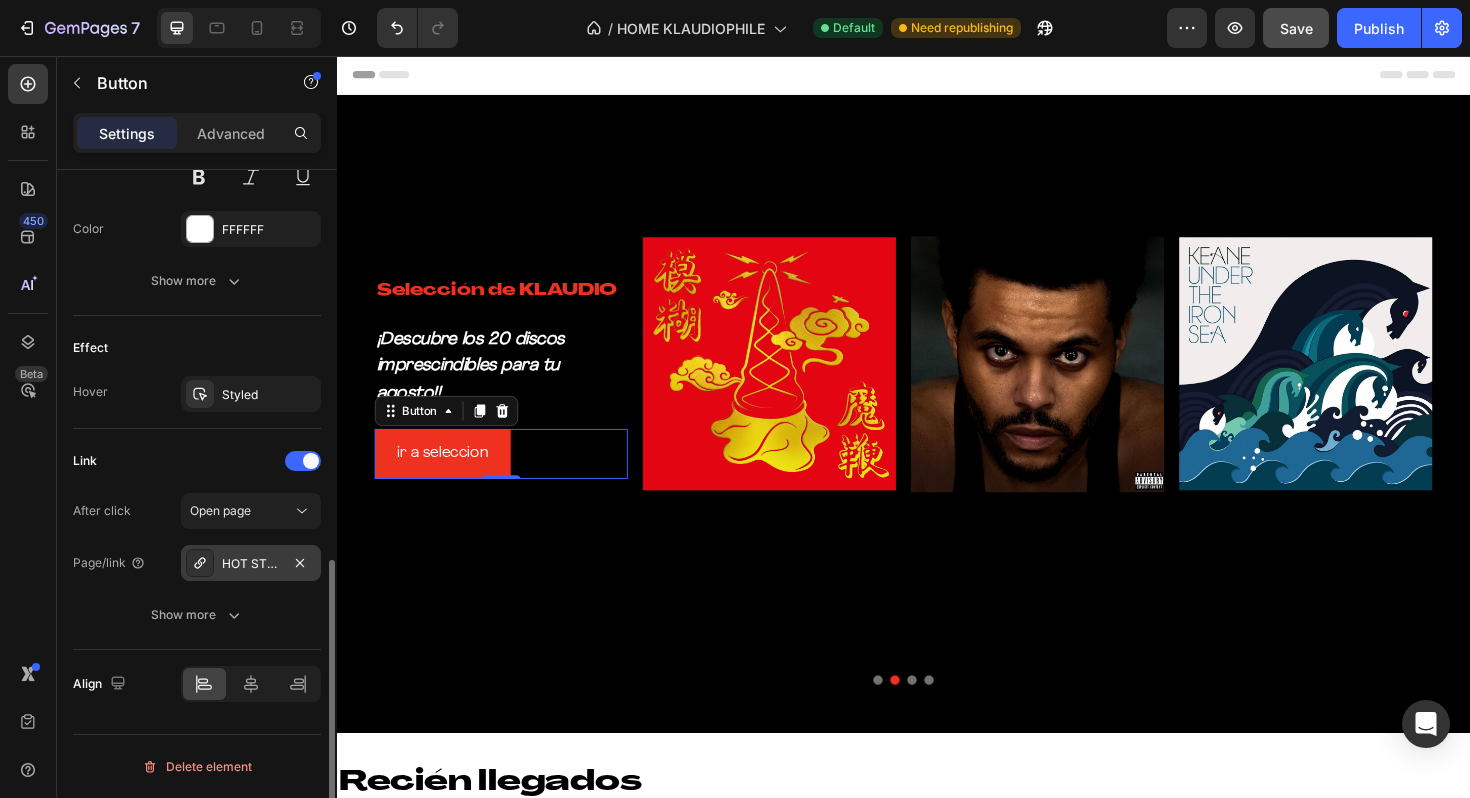 click 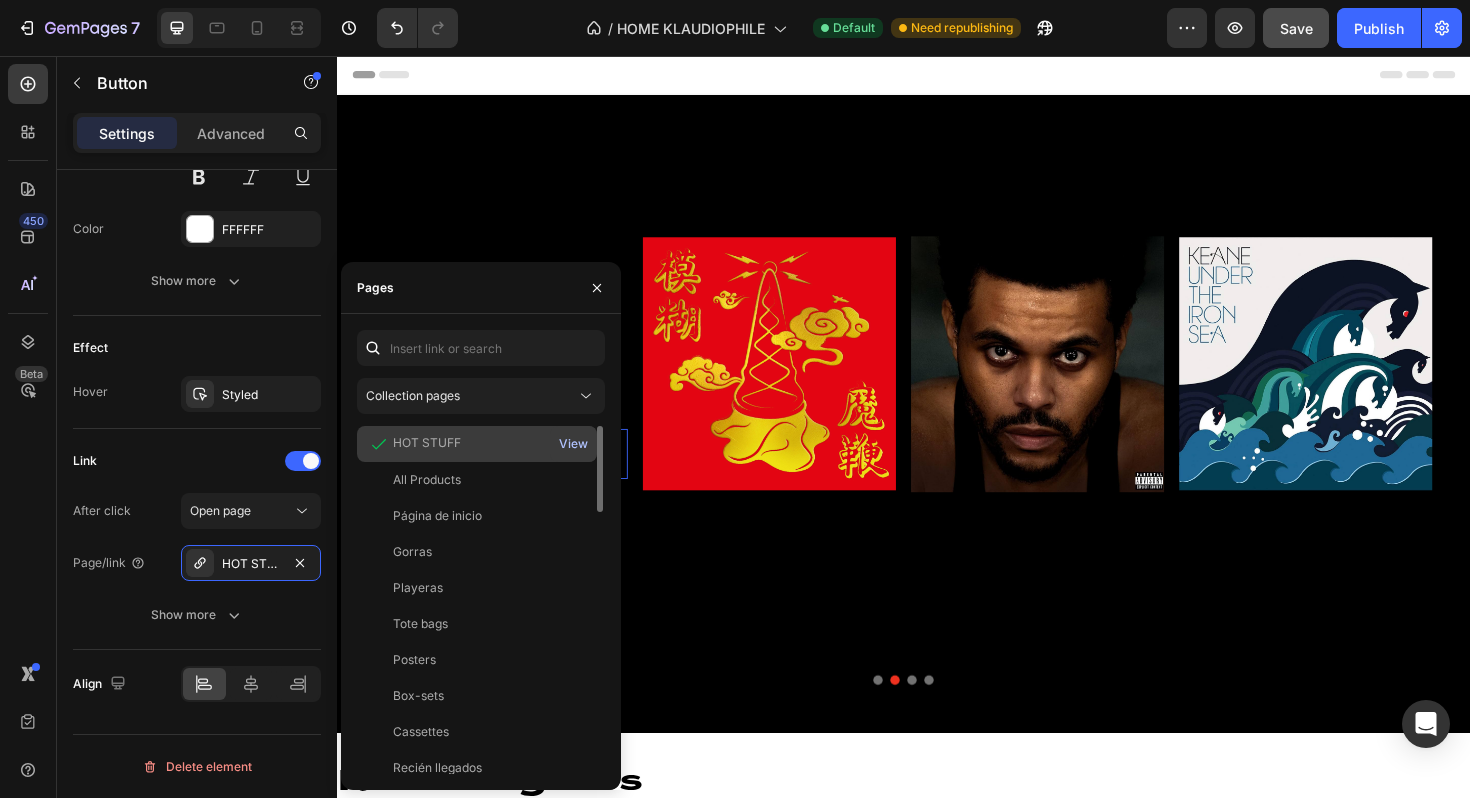 click on "View" at bounding box center [573, 444] 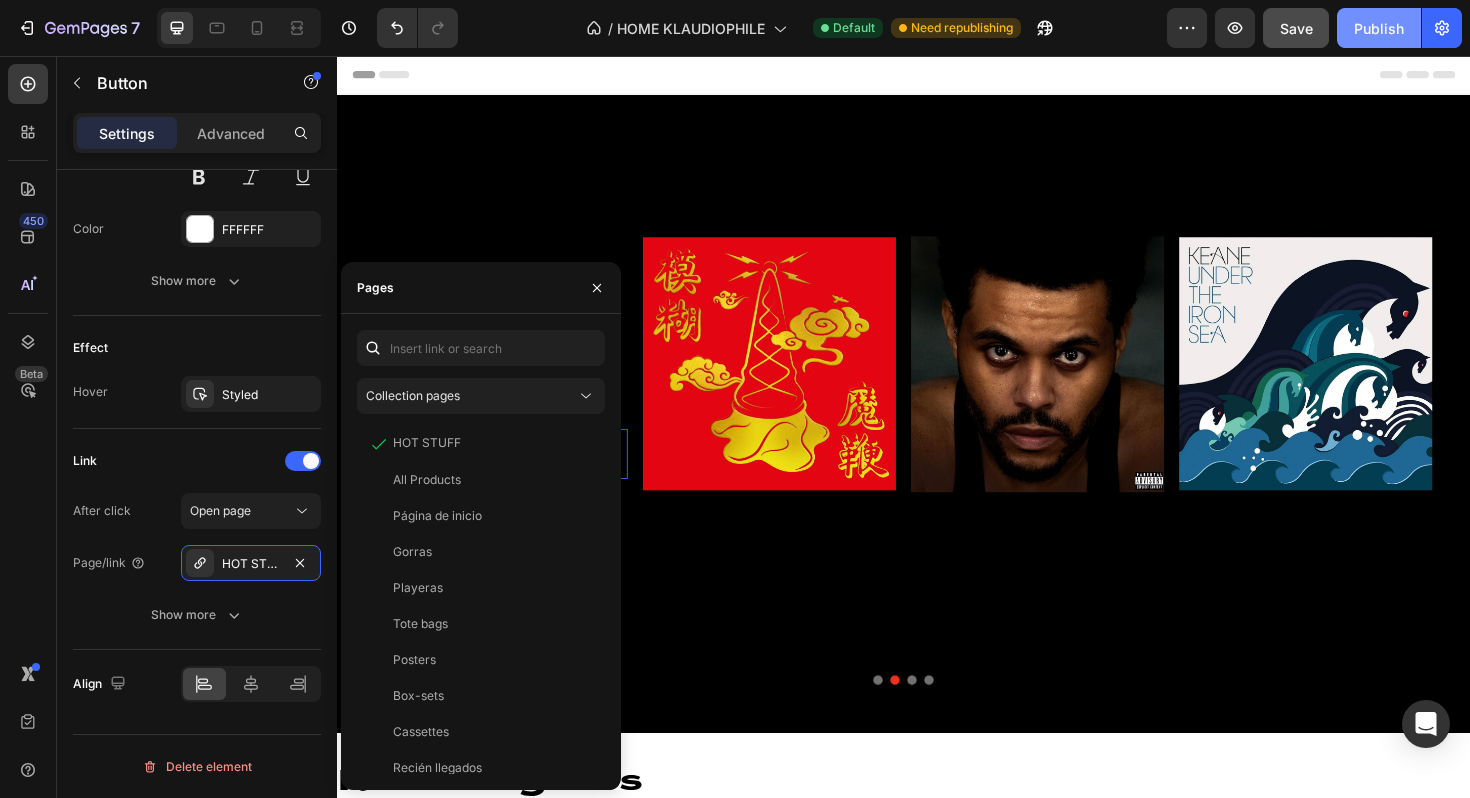 click on "Publish" at bounding box center [1379, 28] 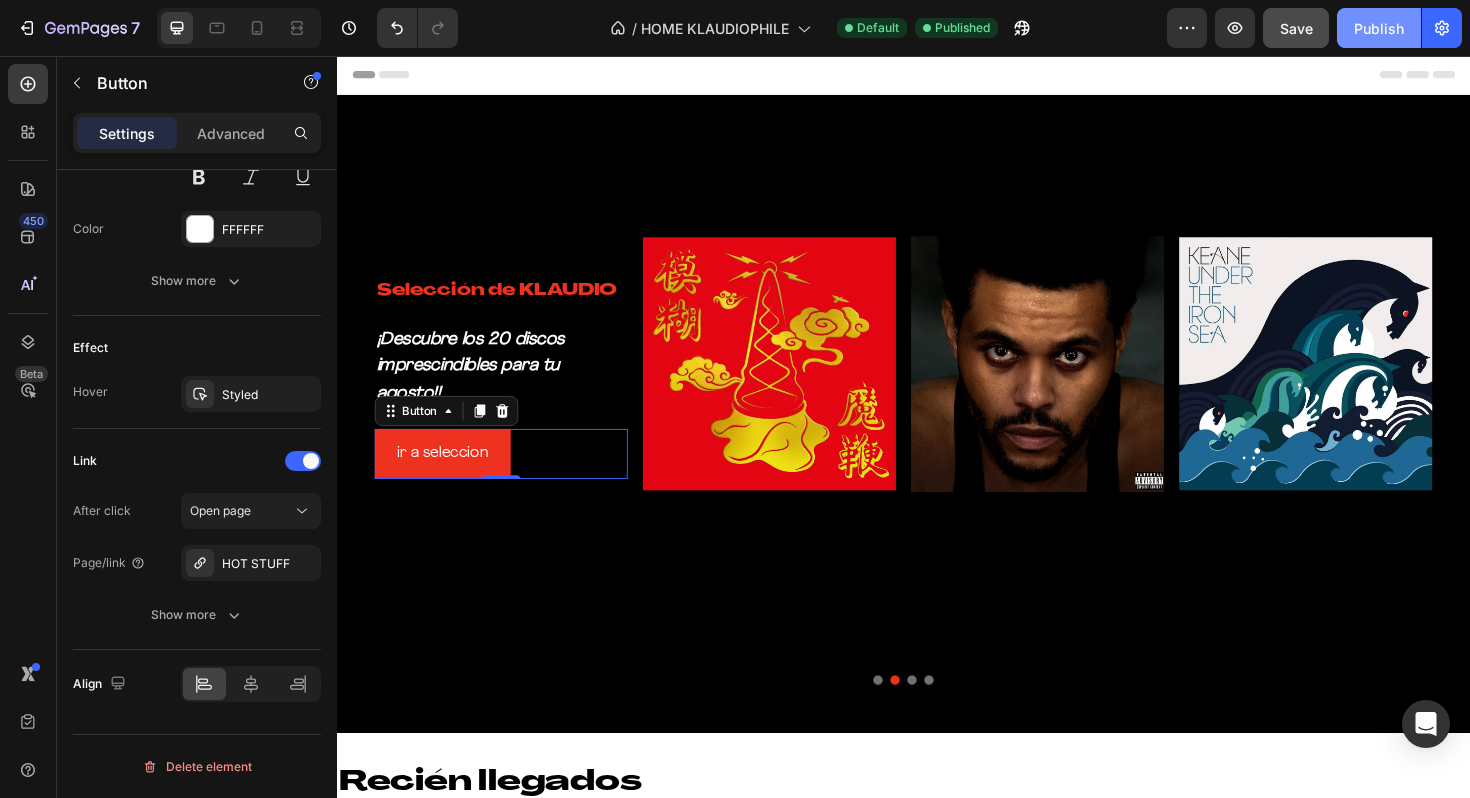 type 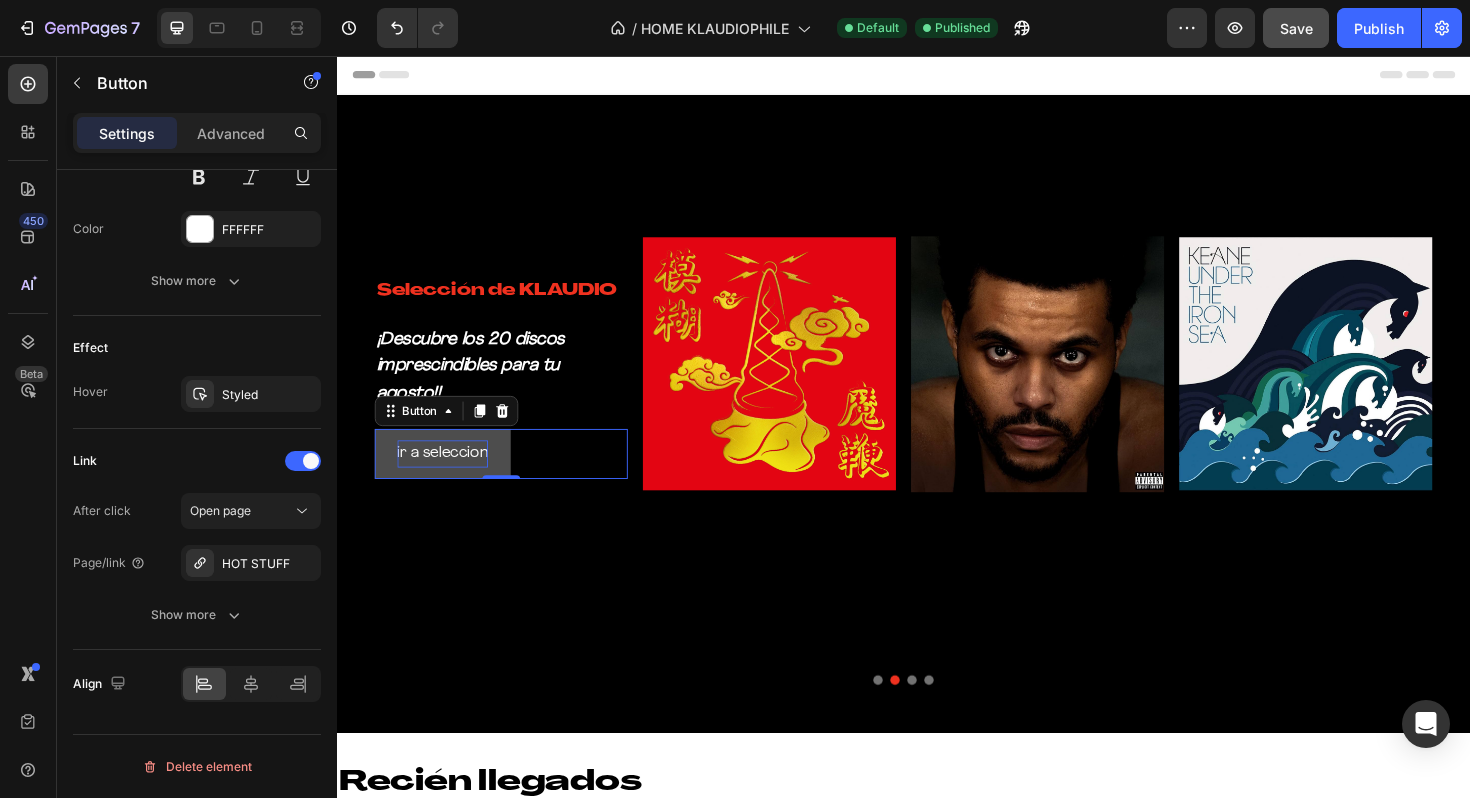 click on "ir a seleccion" at bounding box center (449, 477) 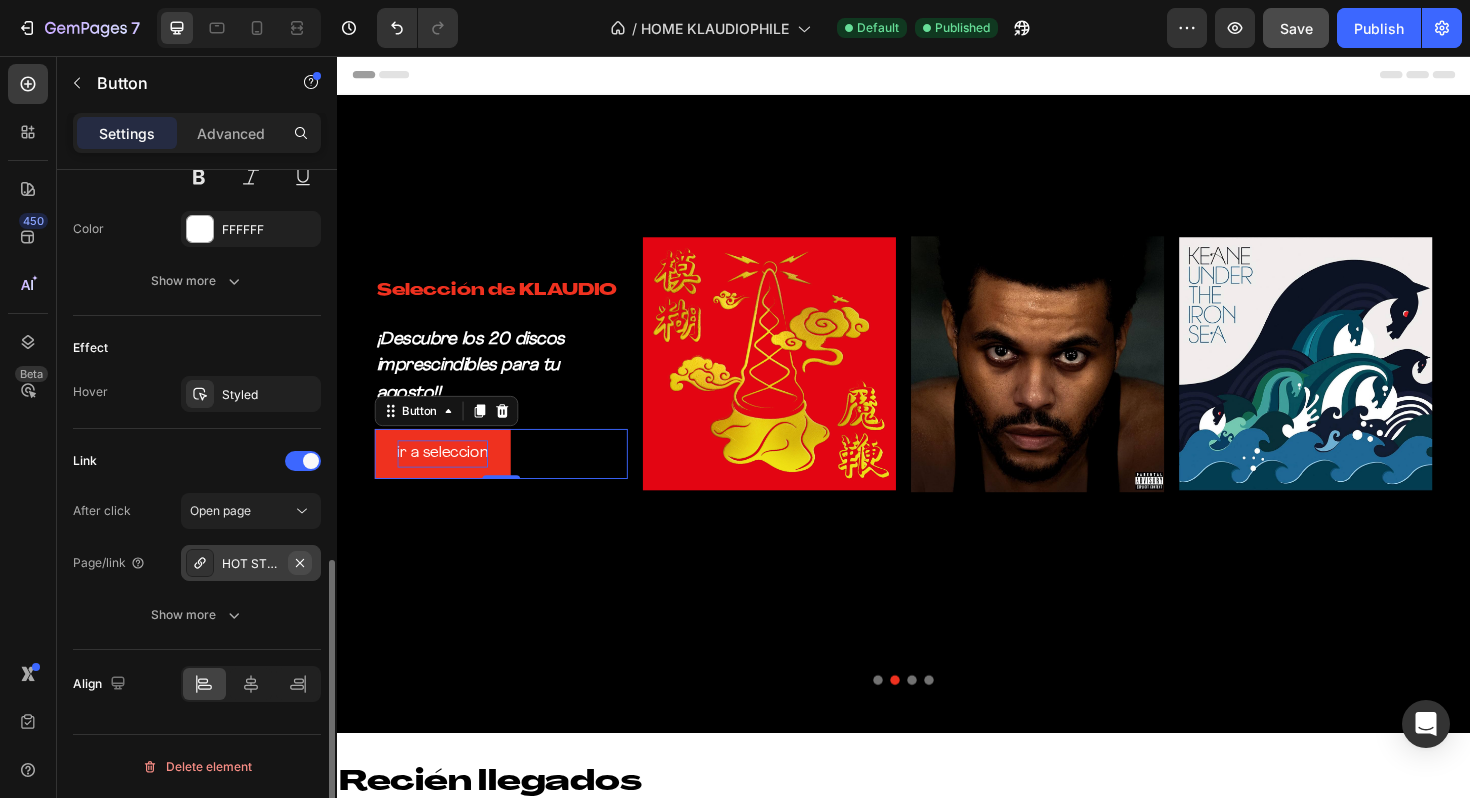 click 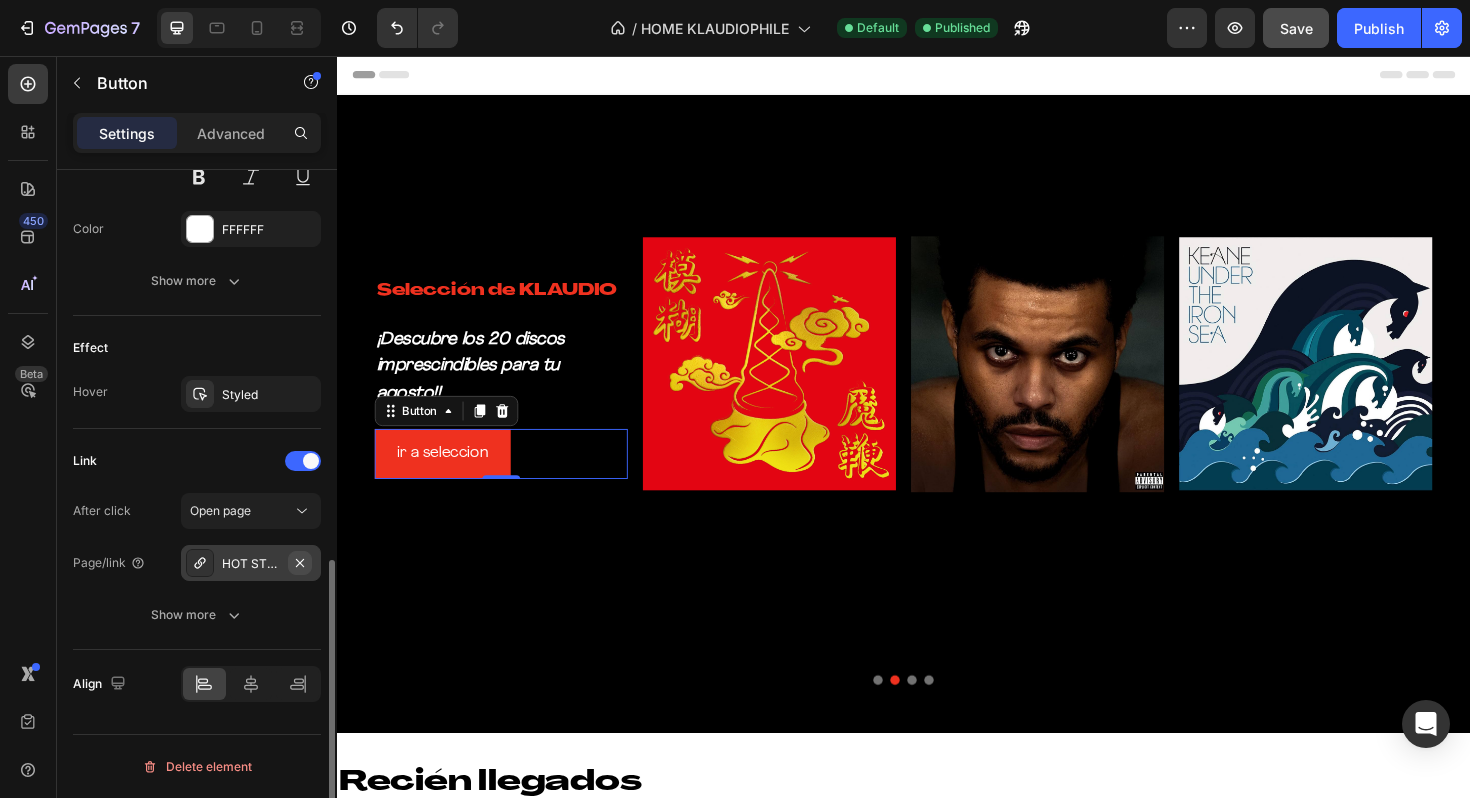 scroll, scrollTop: 853, scrollLeft: 0, axis: vertical 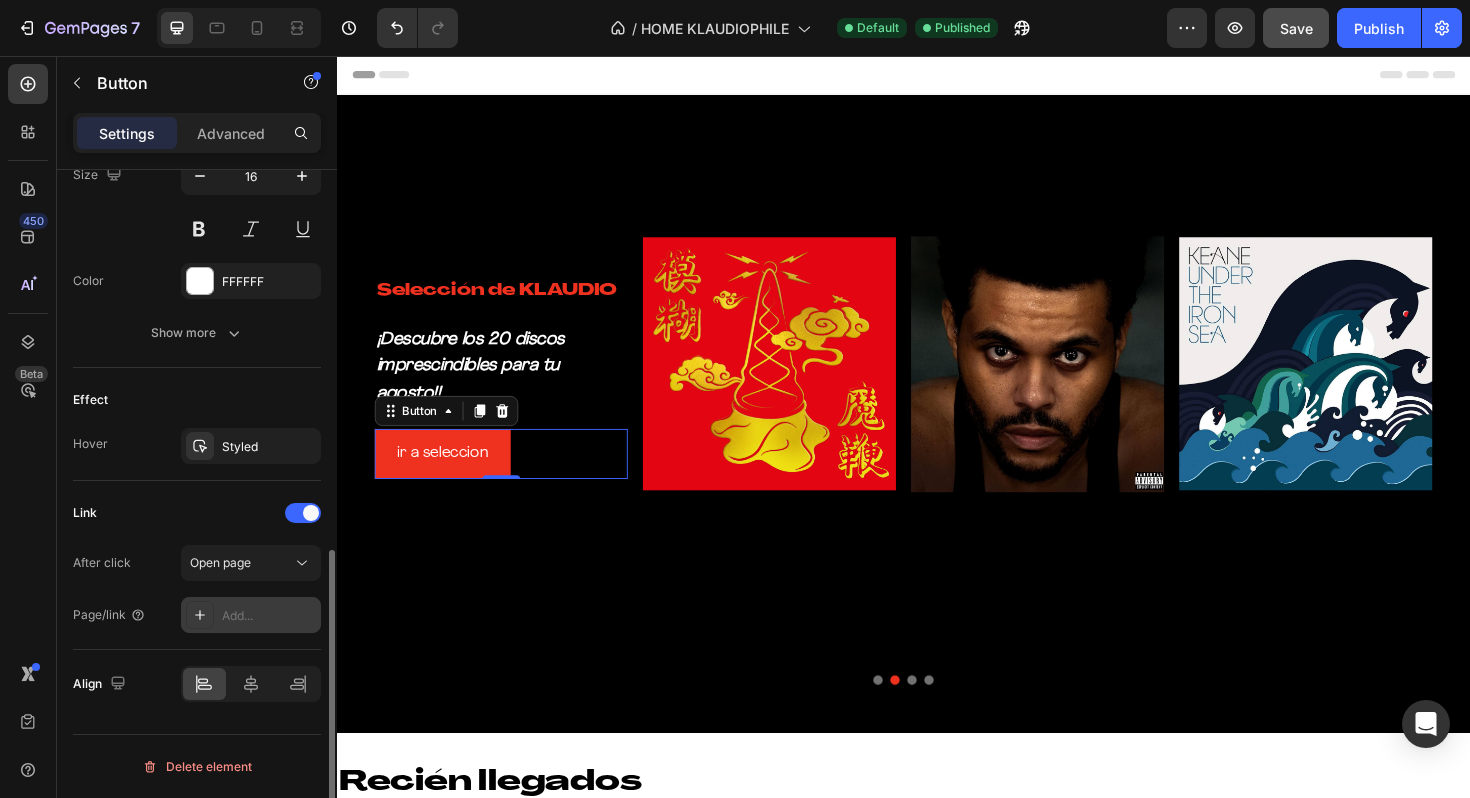 click 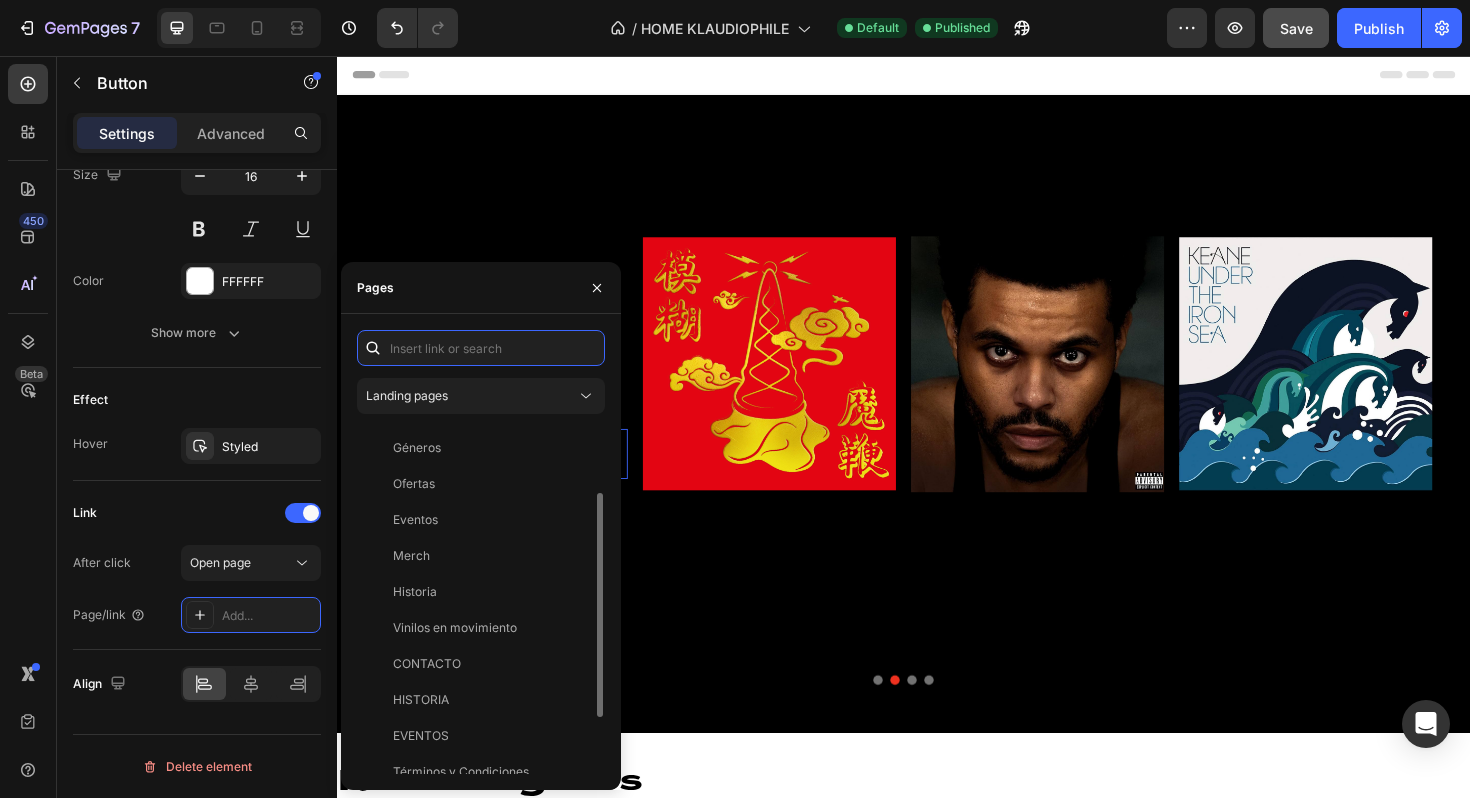 scroll, scrollTop: 0, scrollLeft: 0, axis: both 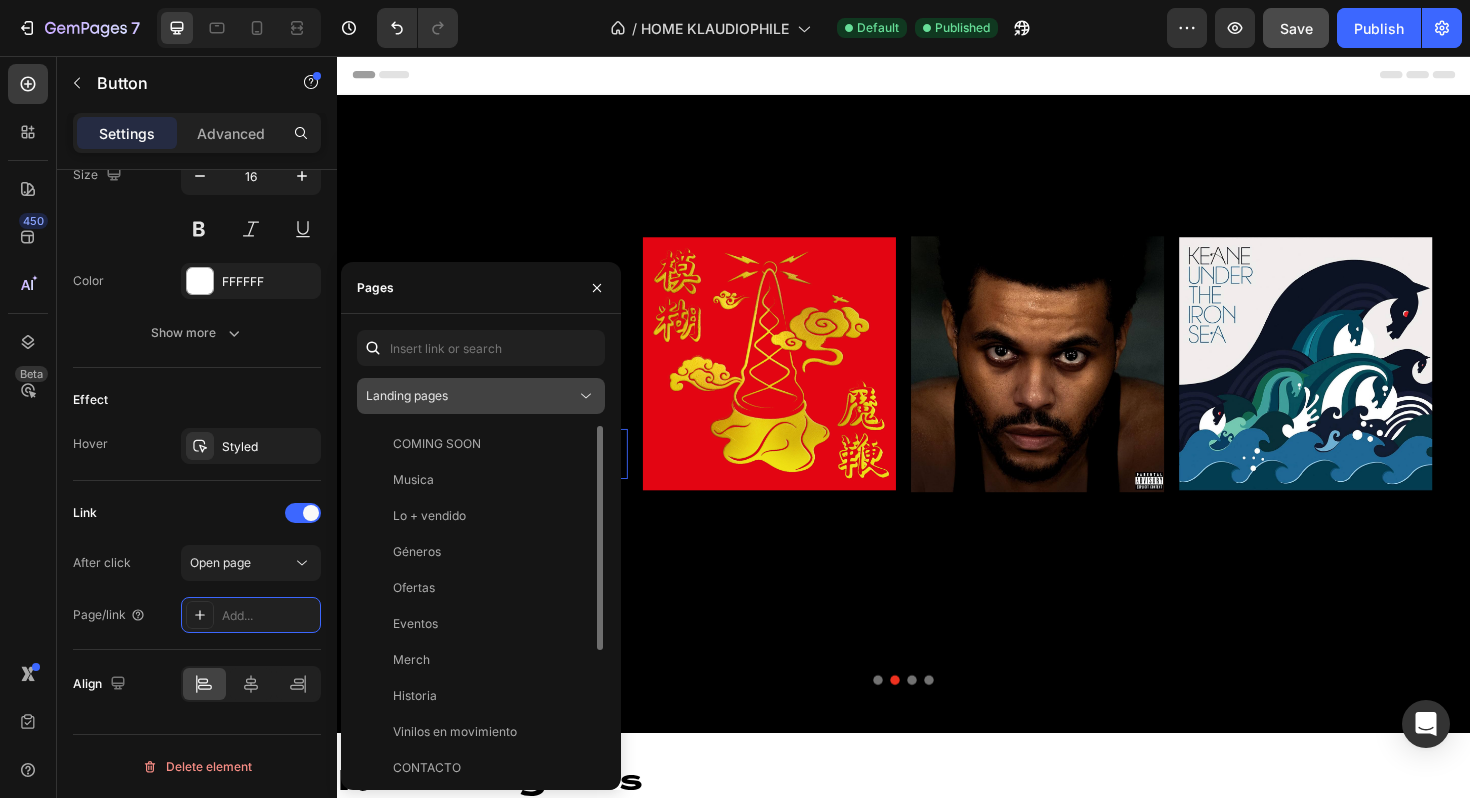 click on "Landing pages" at bounding box center [471, 396] 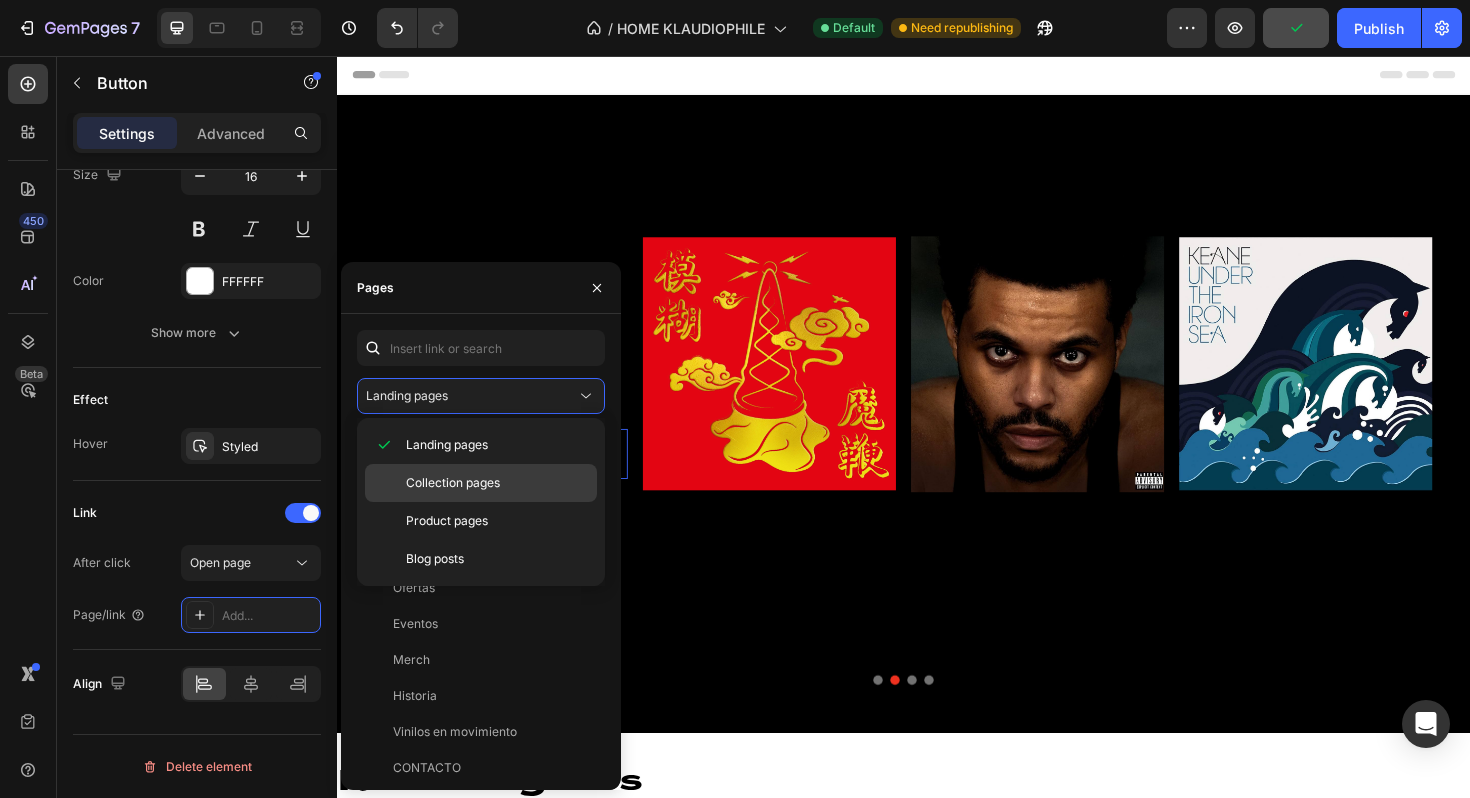 click on "Collection pages" 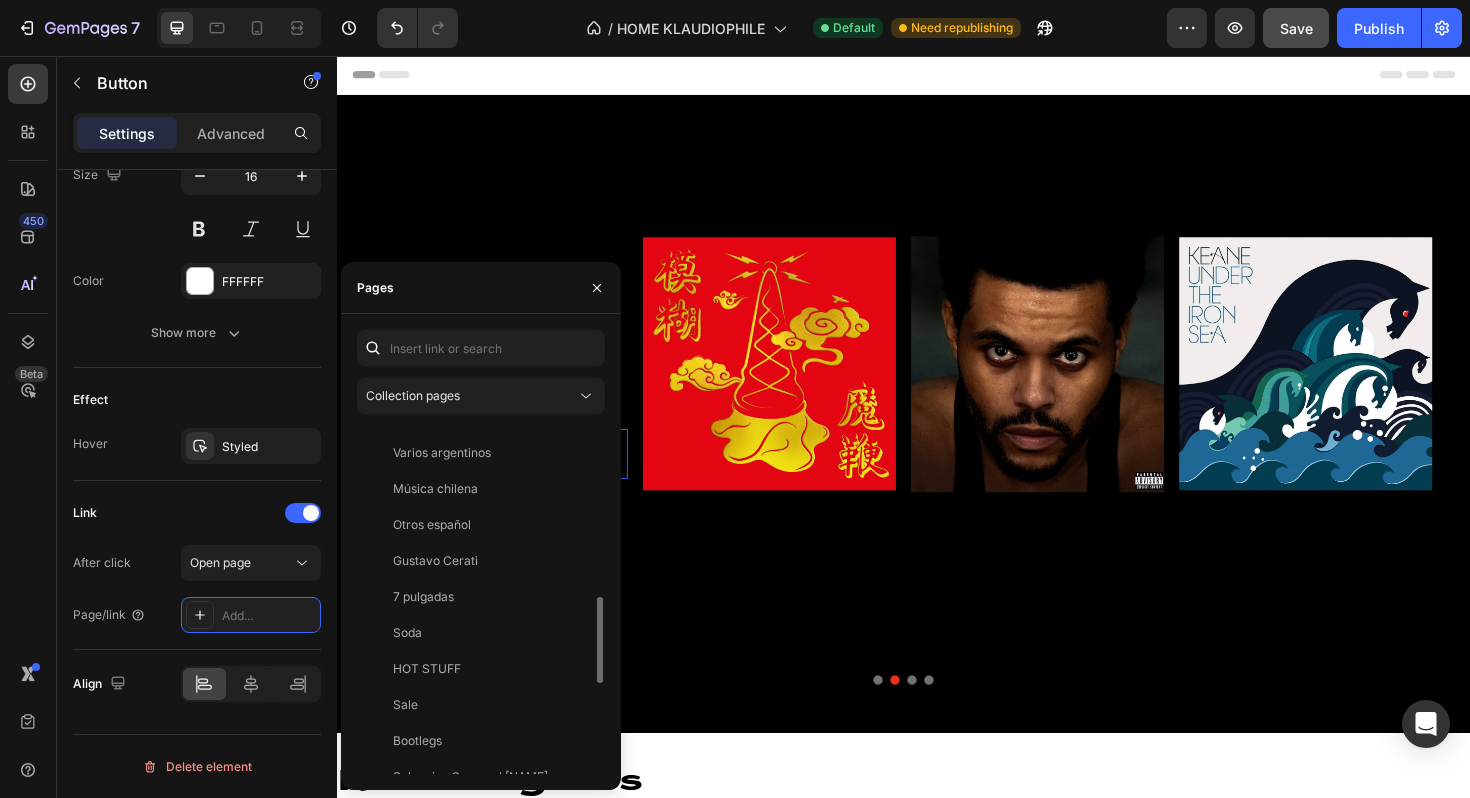 scroll, scrollTop: 1056, scrollLeft: 0, axis: vertical 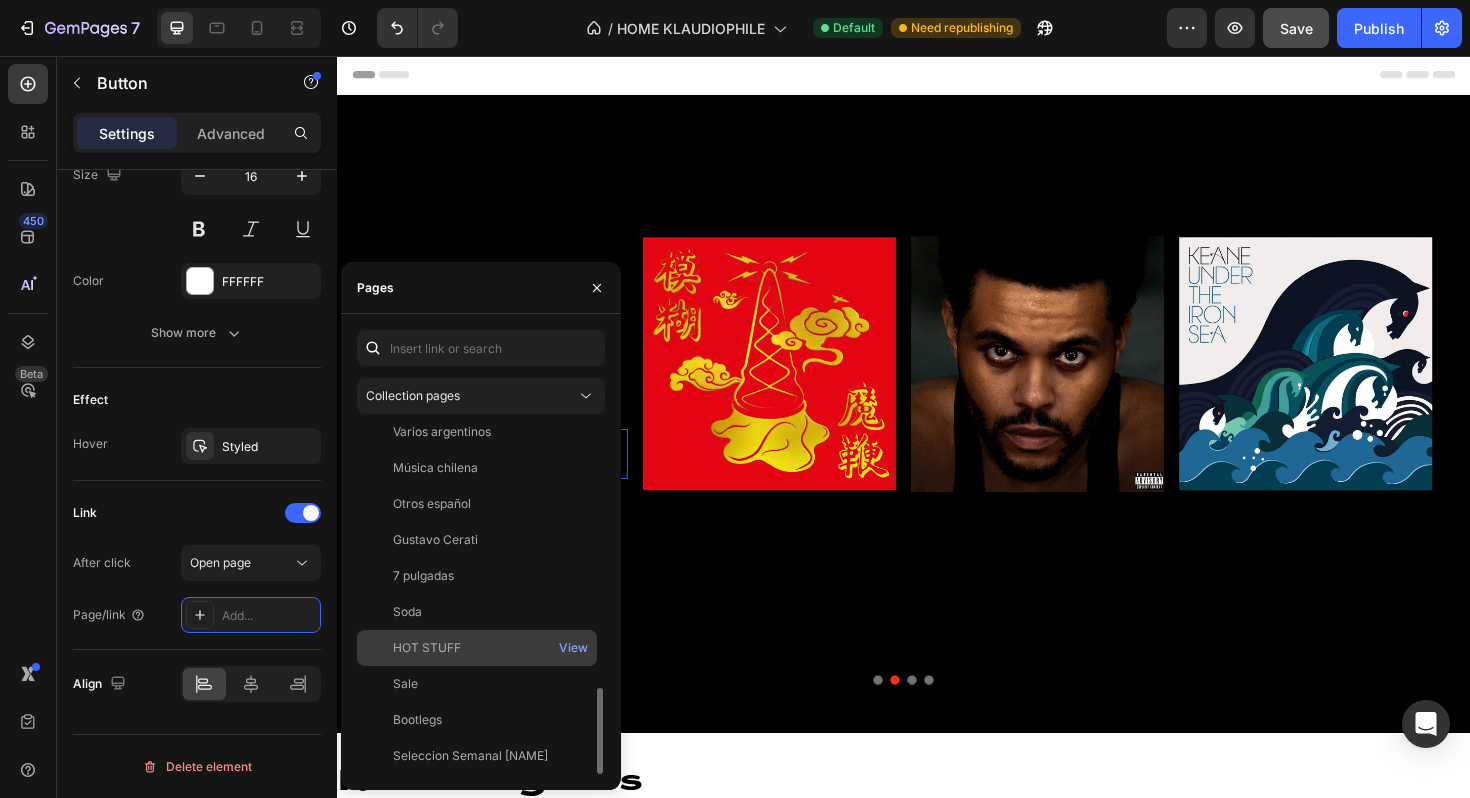 click on "HOT STUFF" 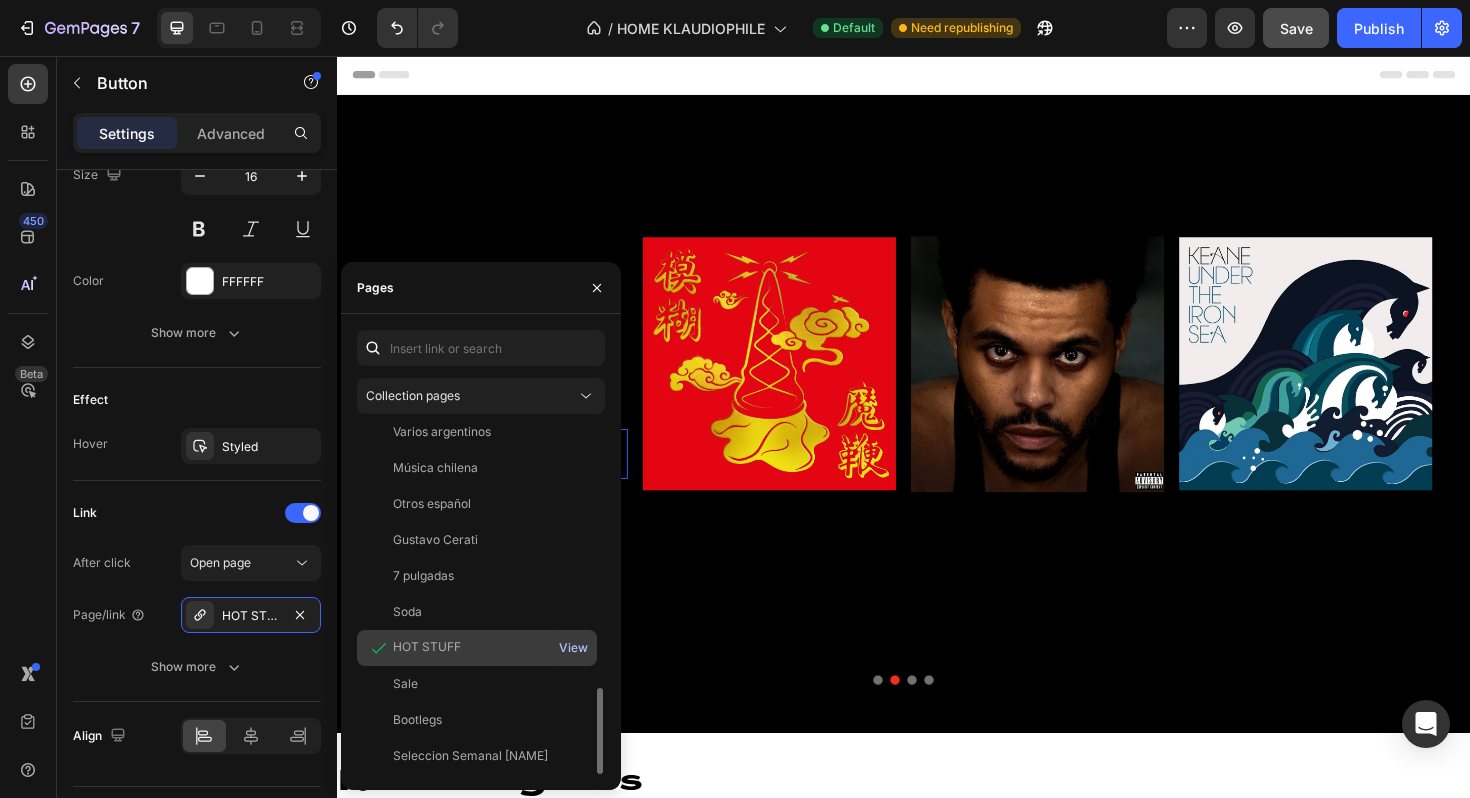 click on "View" at bounding box center [573, 648] 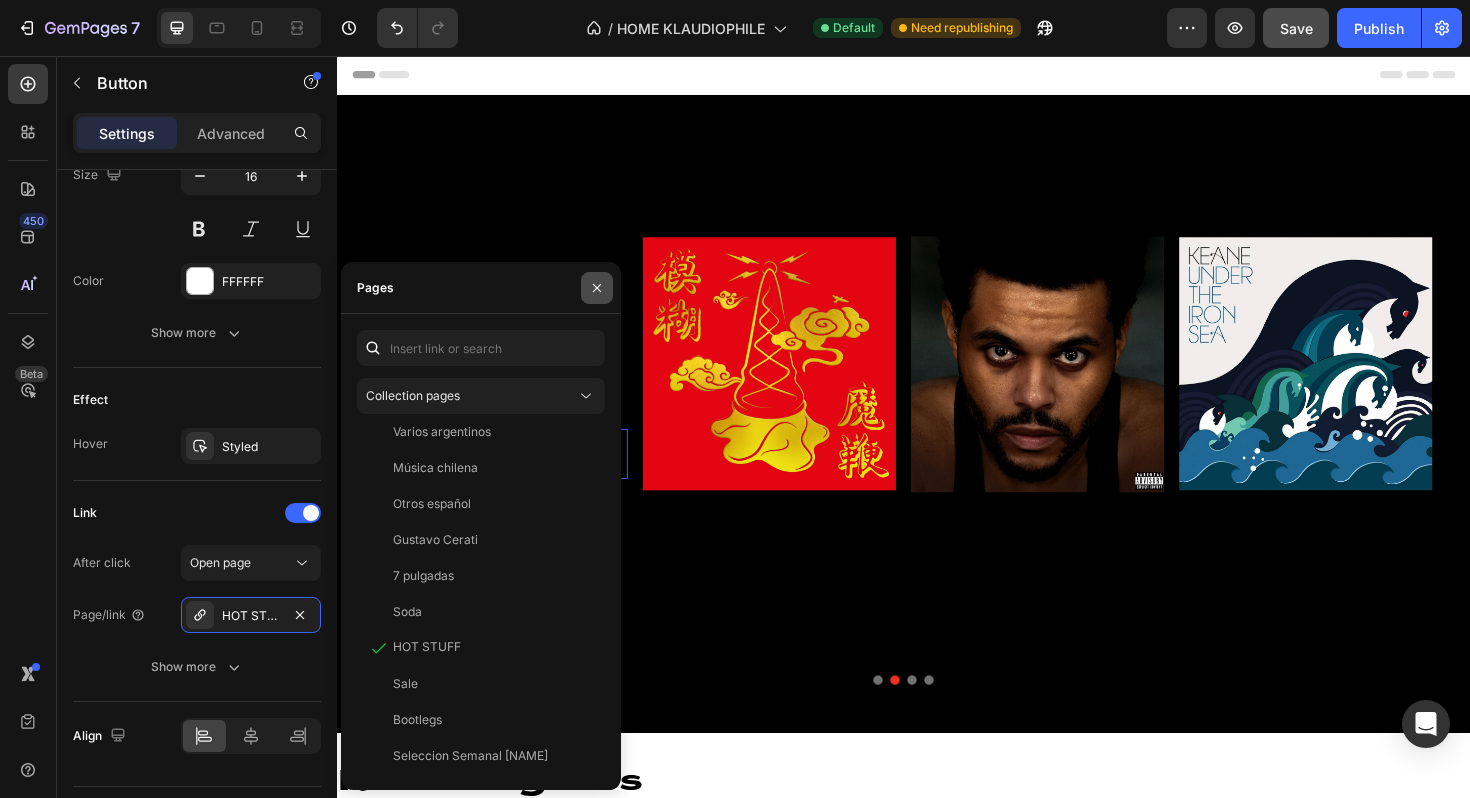 click 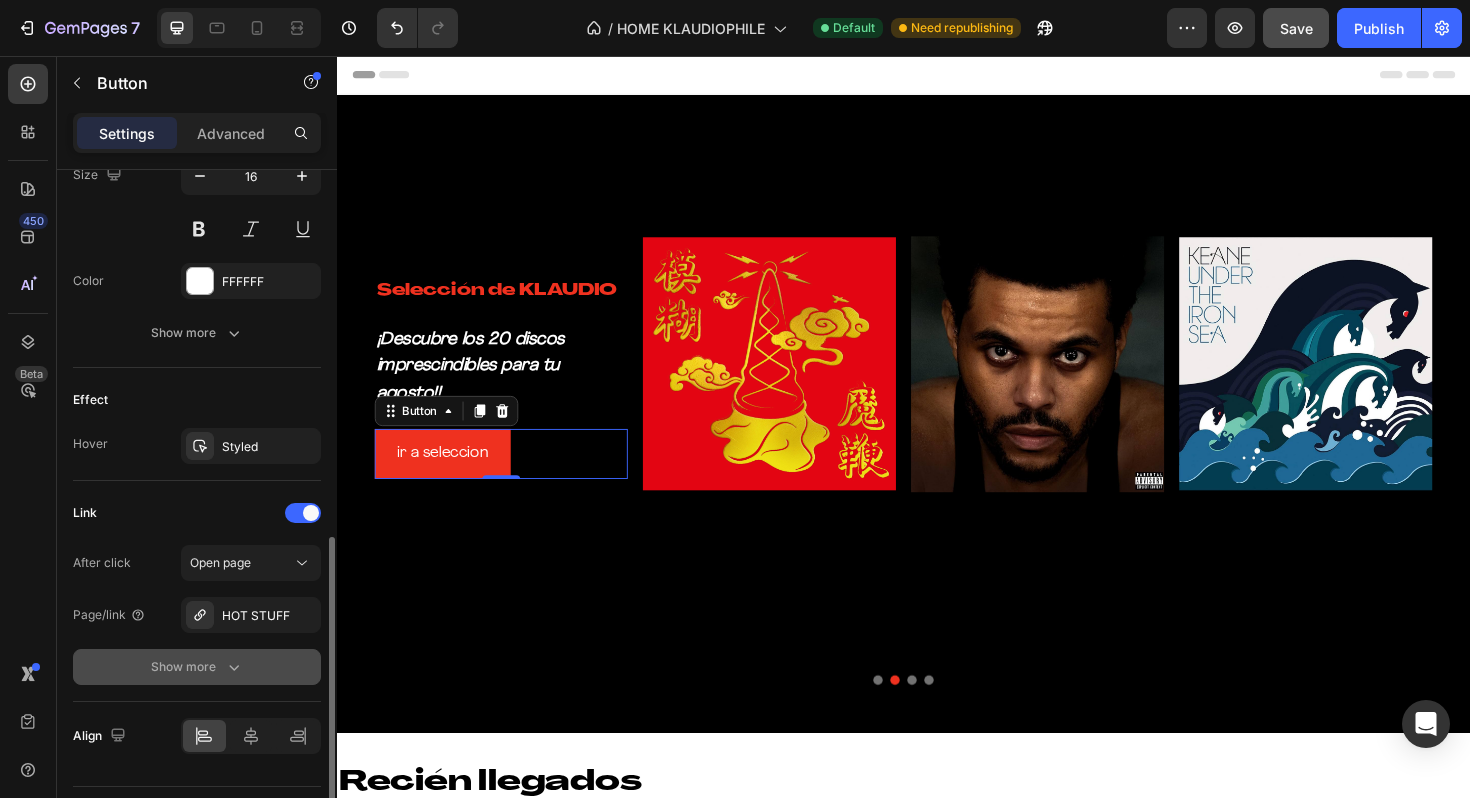 click on "Show more" at bounding box center (197, 667) 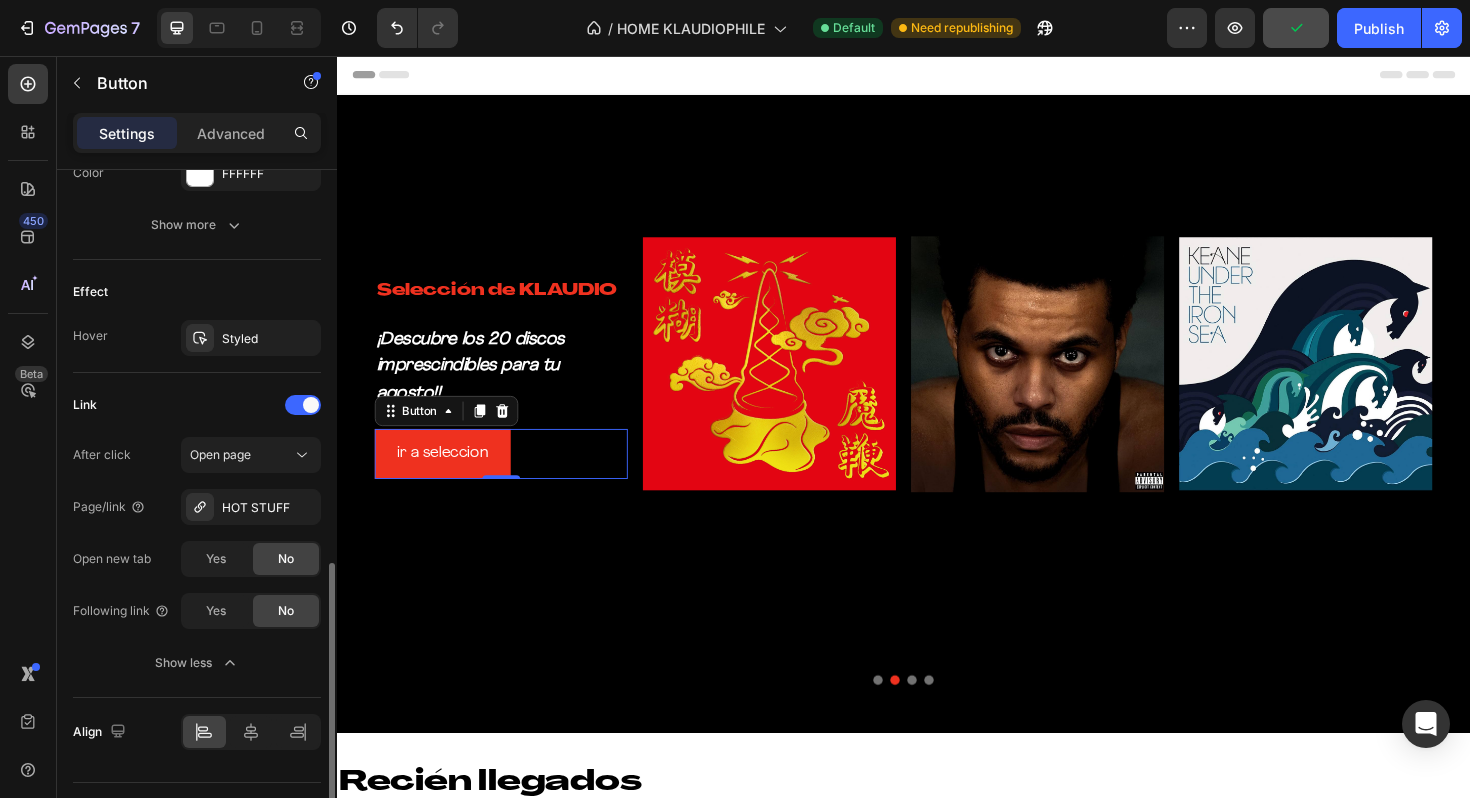 scroll, scrollTop: 964, scrollLeft: 0, axis: vertical 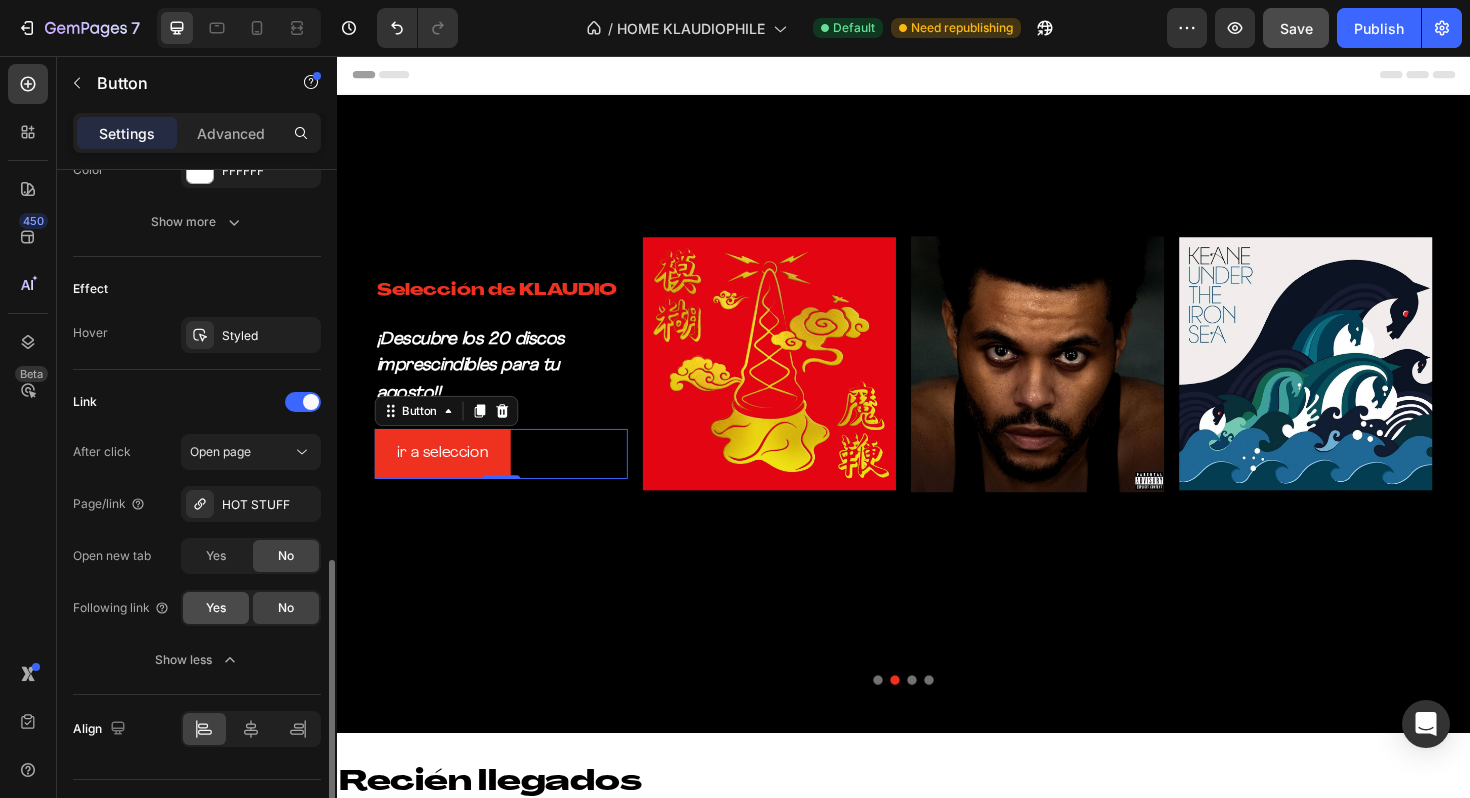 click on "Yes" 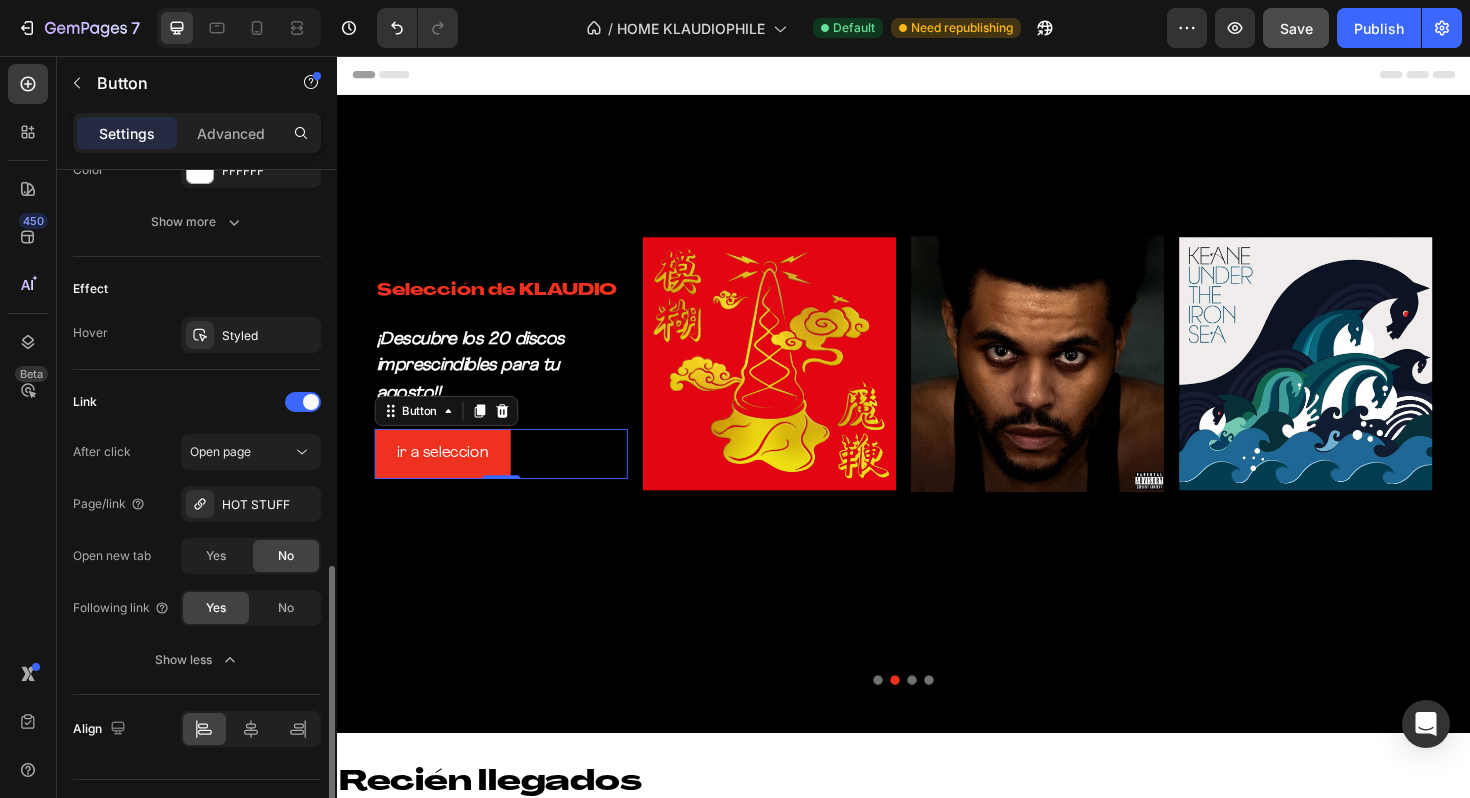 scroll, scrollTop: 1009, scrollLeft: 0, axis: vertical 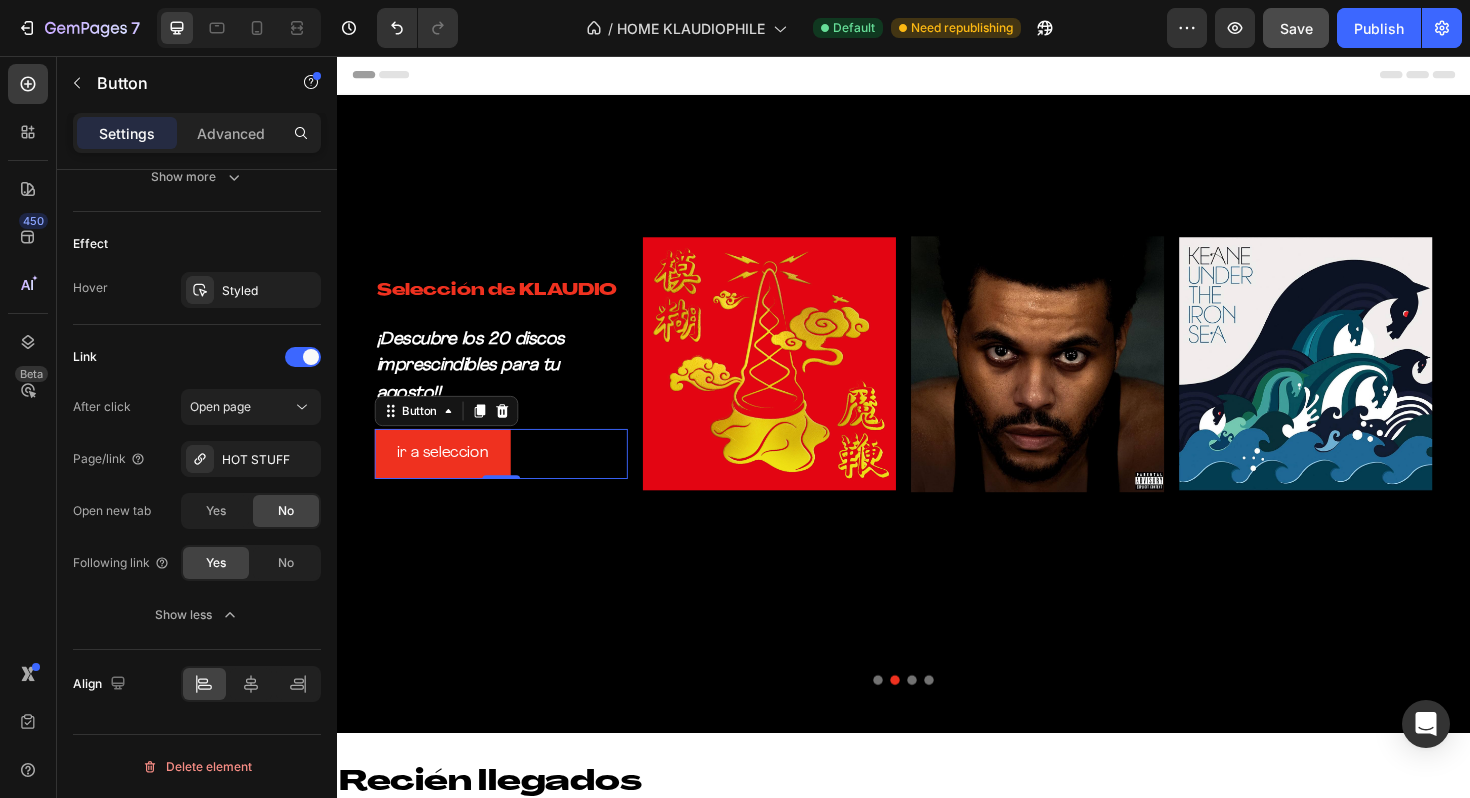 click on "Save" 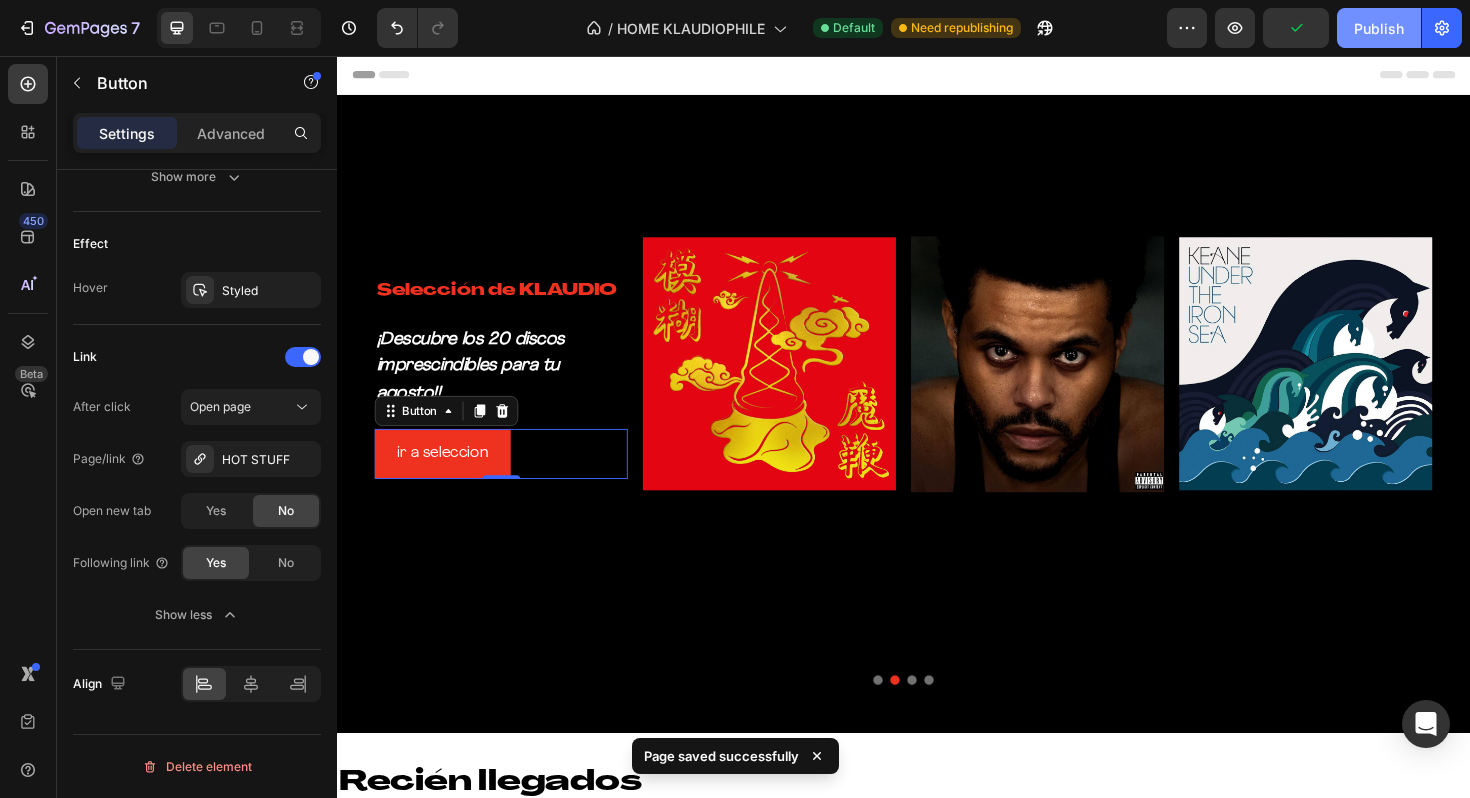 click on "Publish" at bounding box center [1379, 28] 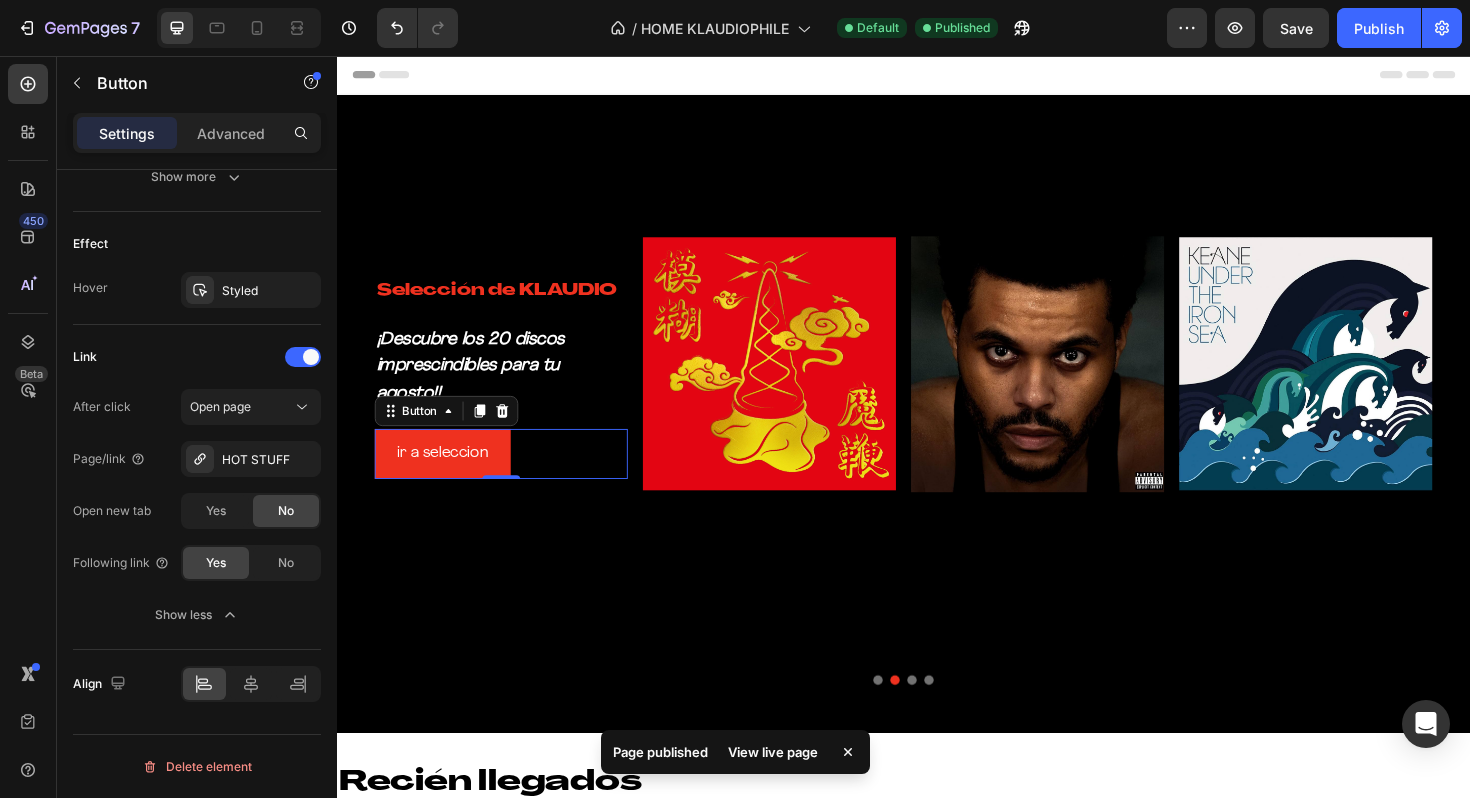 click on "View live page" at bounding box center [773, 752] 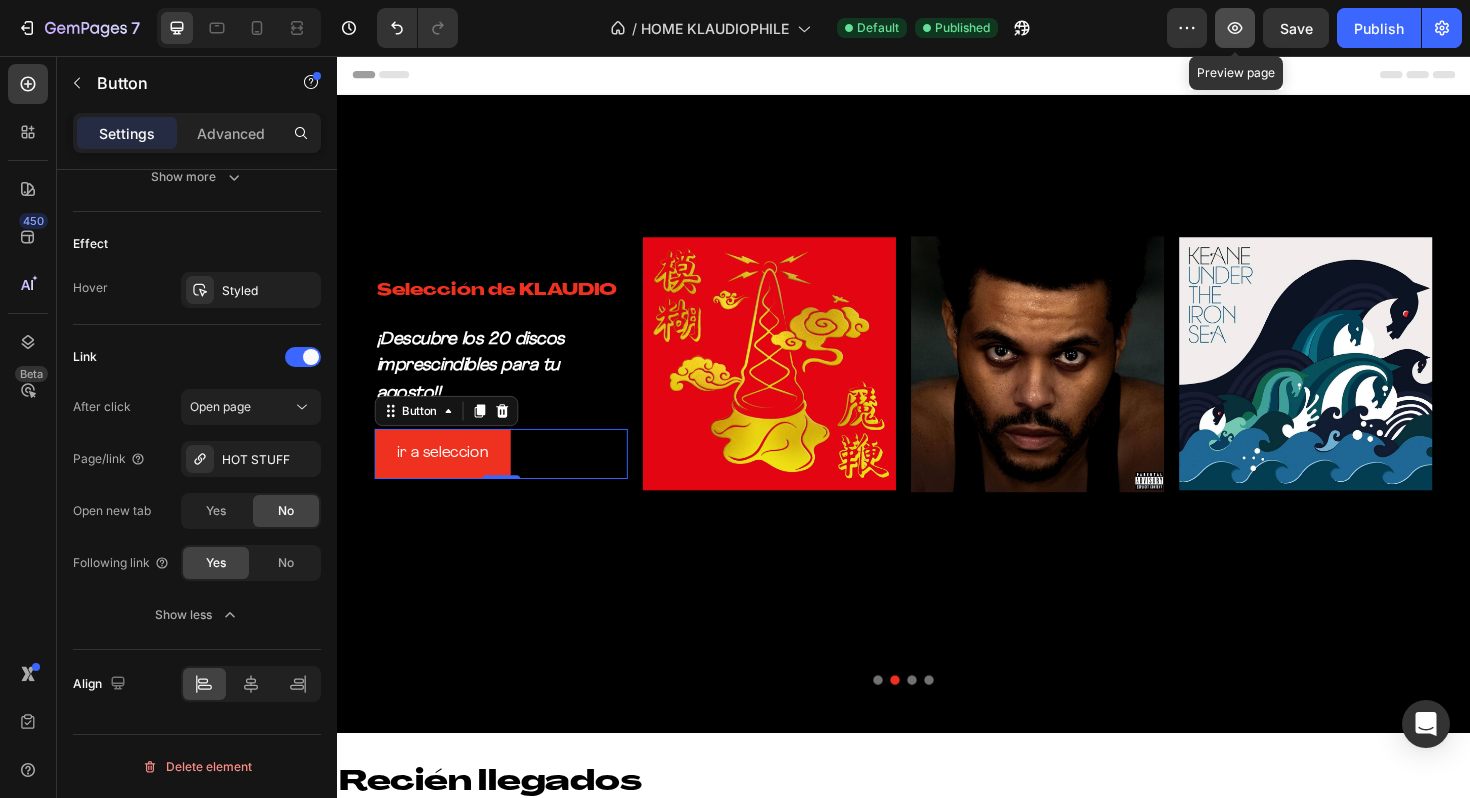 click 